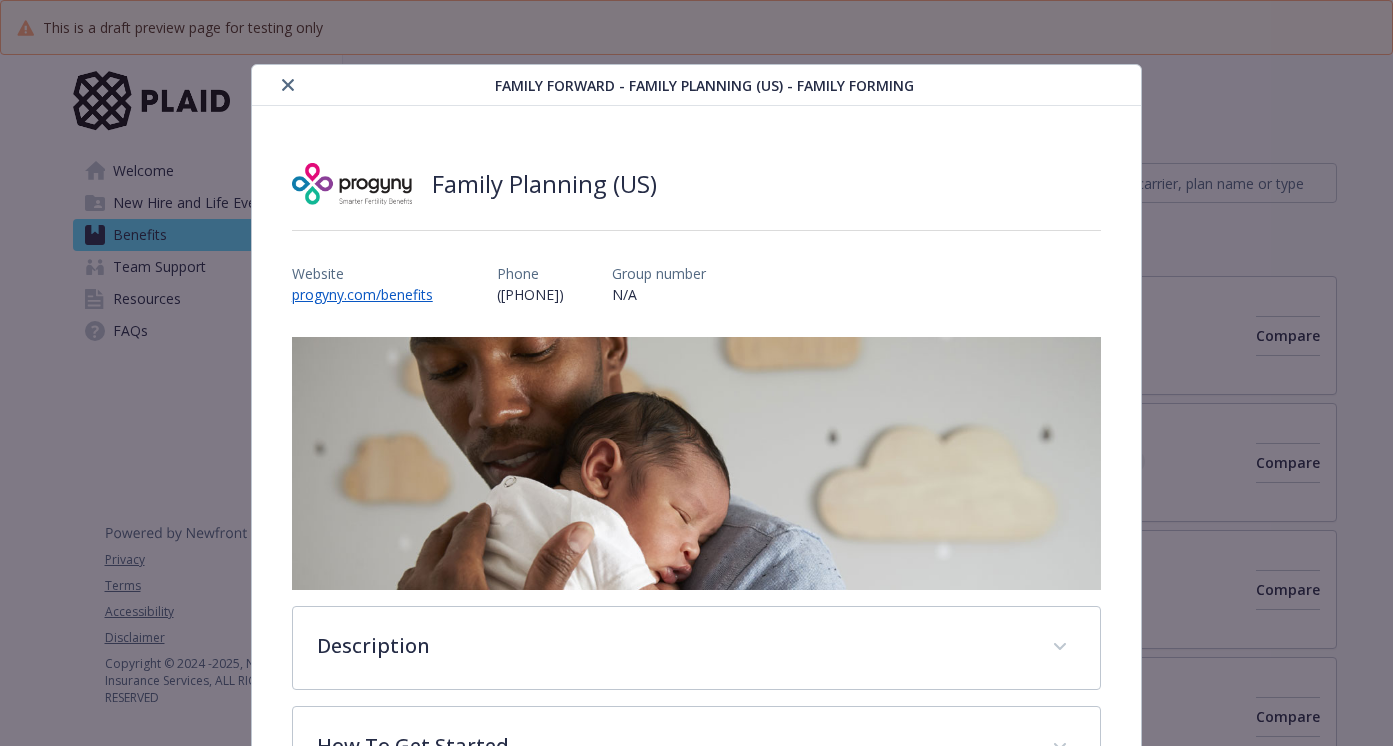 scroll, scrollTop: 0, scrollLeft: 0, axis: both 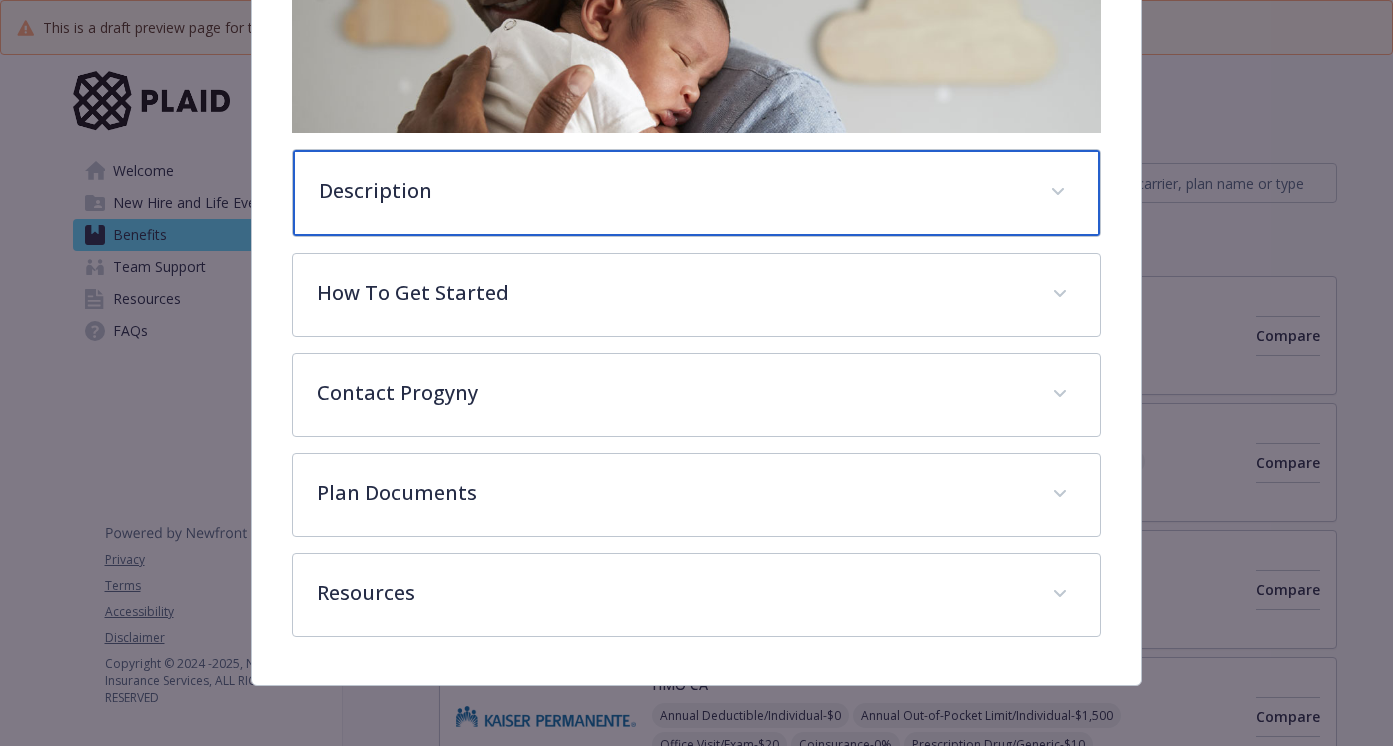 click at bounding box center (1058, 192) 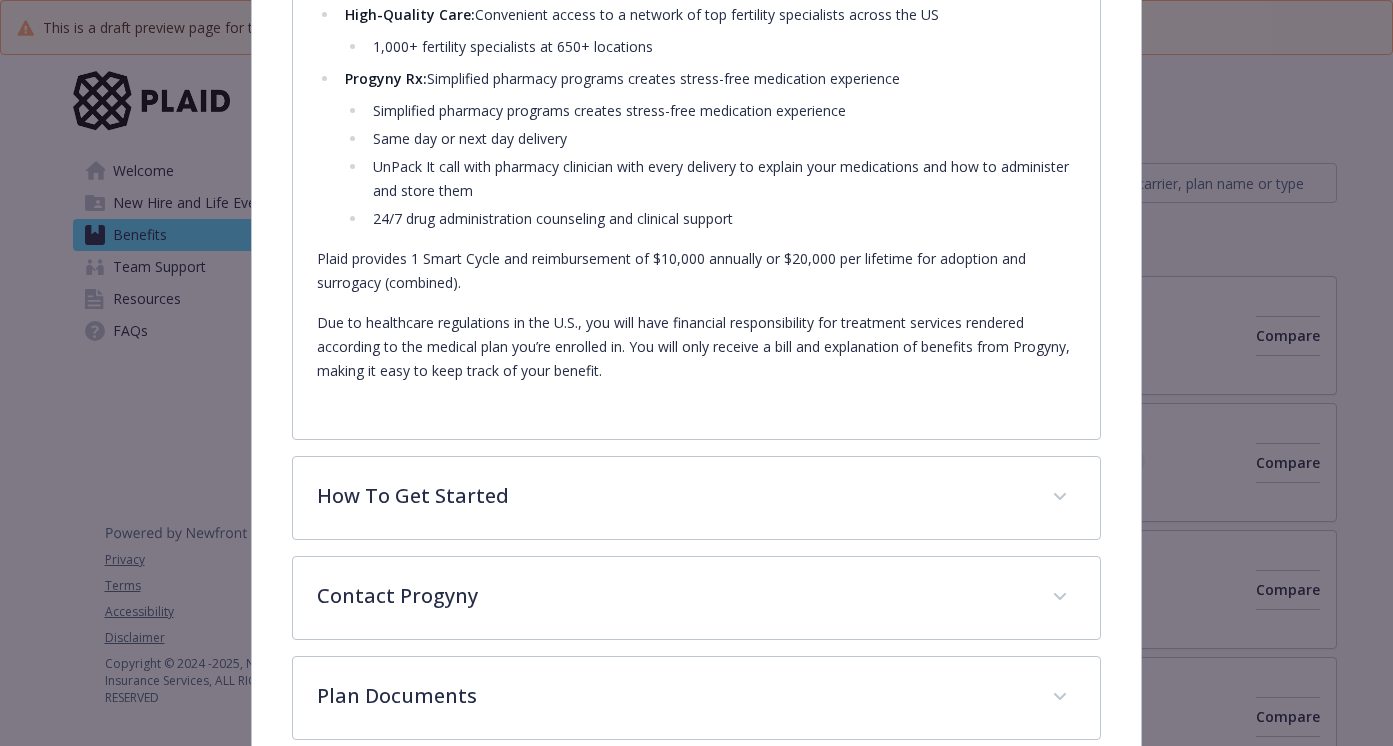 scroll, scrollTop: 1062, scrollLeft: 0, axis: vertical 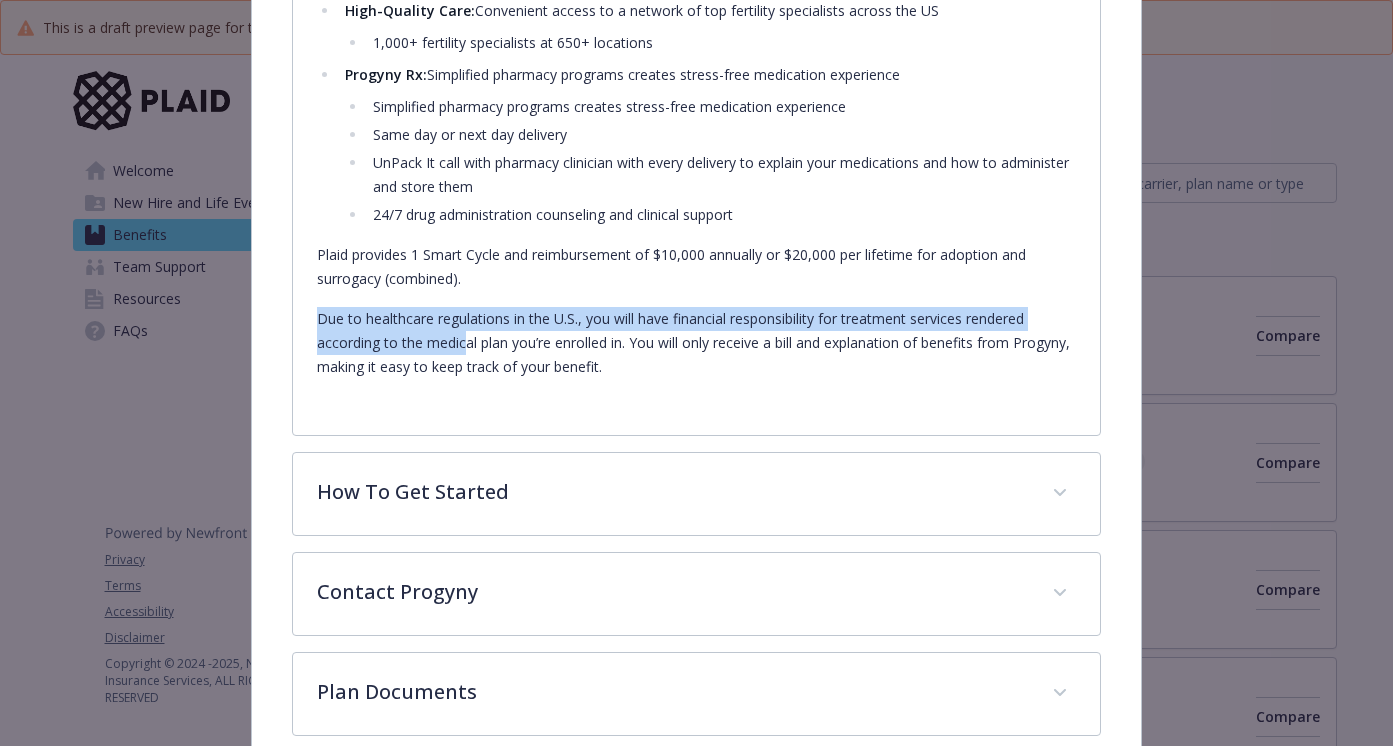 drag, startPoint x: 482, startPoint y: 283, endPoint x: 468, endPoint y: 332, distance: 50.96077 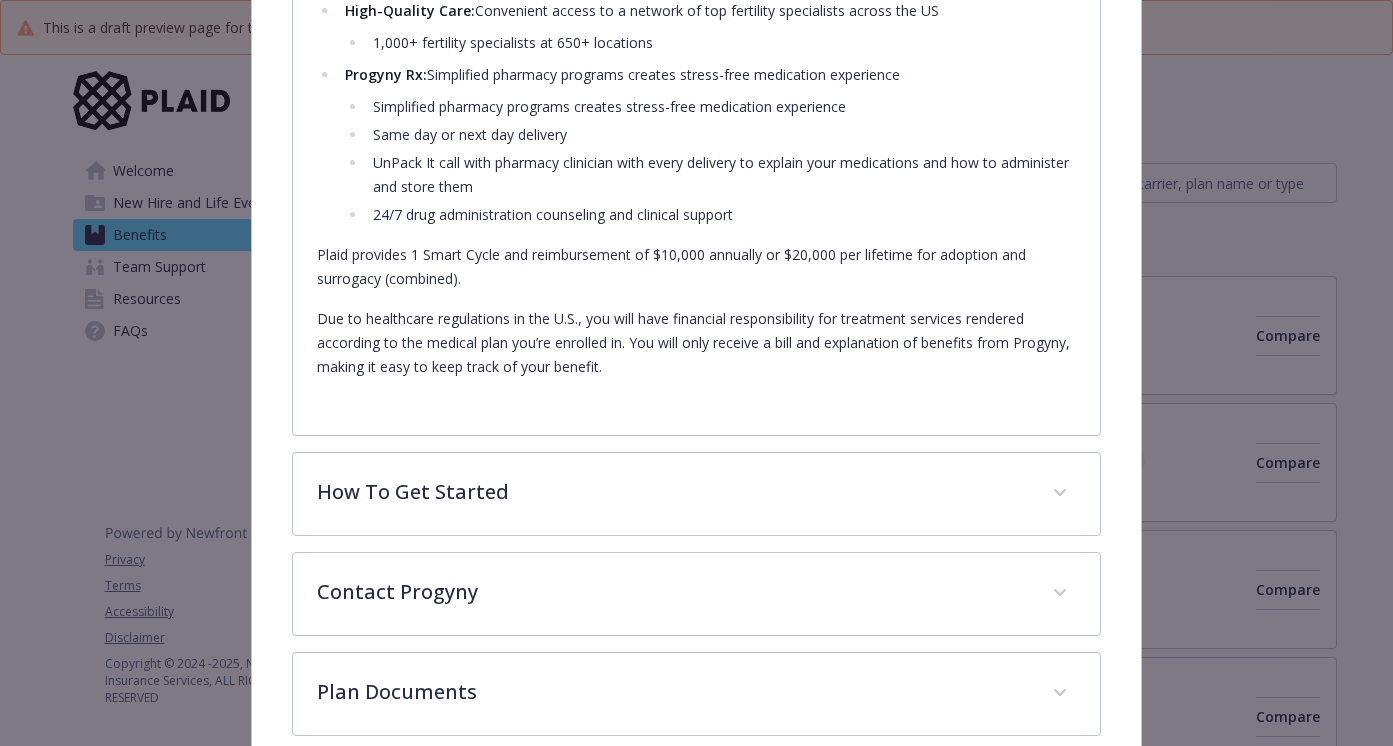 click on "Plaid provides 1 Smart Cycle and reimbursement of $10,000 annually or  $20,000 per lifetime for adoption and surrogacy (combined)." at bounding box center (697, 267) 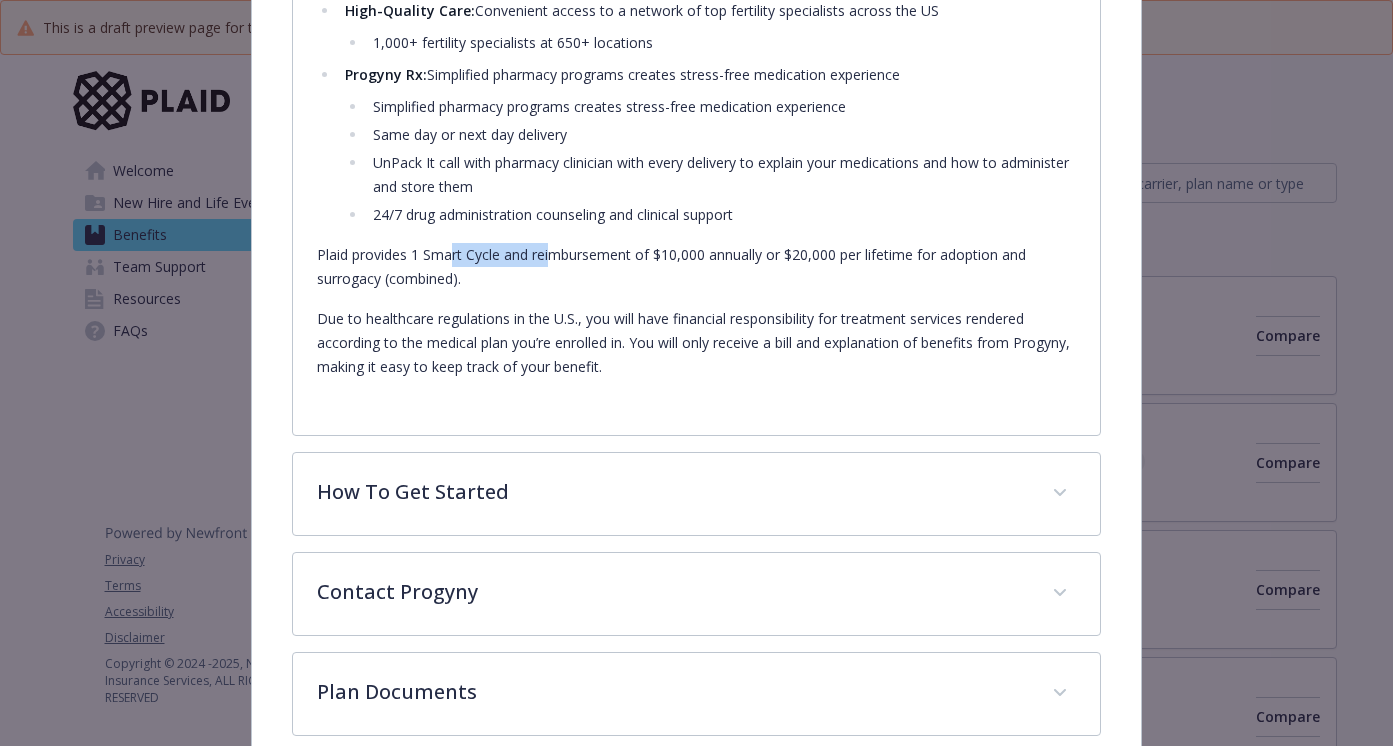 drag, startPoint x: 451, startPoint y: 245, endPoint x: 551, endPoint y: 265, distance: 101.98039 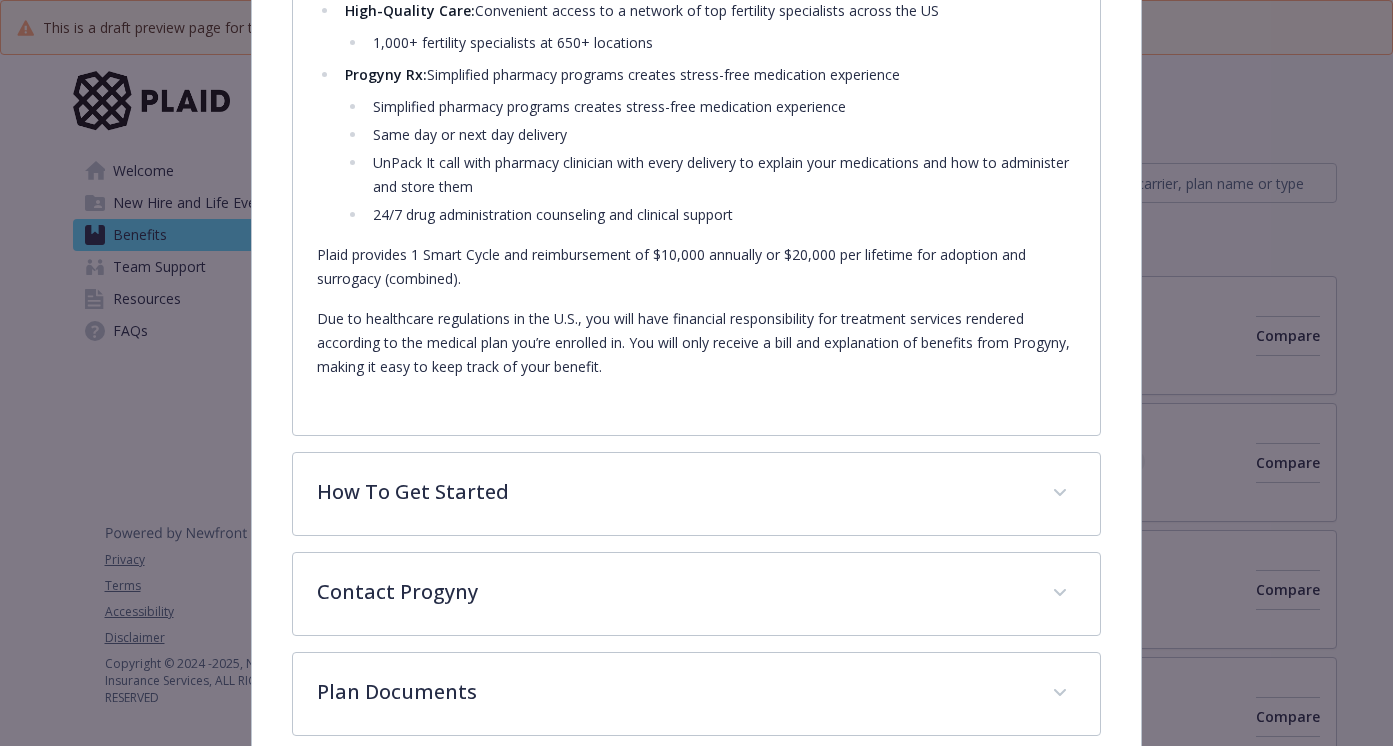 click on "Progyny provides an inclusive family-building benefit for every unique path to parenthood. Your Progyny benefit has been specifically designed to give you the best chance of fulfilling your dreams of creating a family.
Upon registration, you and your spouse/partner with the following:
Personalized Support:  Unlimited clinical and emotional support from a dedicated Patient Care Advocate (PCA)
Unlimited emotional support and guidance every step of the way from reproductive health and fertility experts
Support for all paths to parenthood, including adoption and surrogacy
Your connection to additional expert support tailored to your needs (fertility nurses, Adoption and Surrogacy Coaches)
Get in touch via phone, email, secure messaging, and the Progyny app
Comprehensive Coverage:  Bundled fertility treatment coverage and family-building services for every unique path to parenthood via  Smart Cycles
High-Quality Care:
1,000+ fertility specialists at 650+ locations
Progyny Rx:" at bounding box center [697, 13] 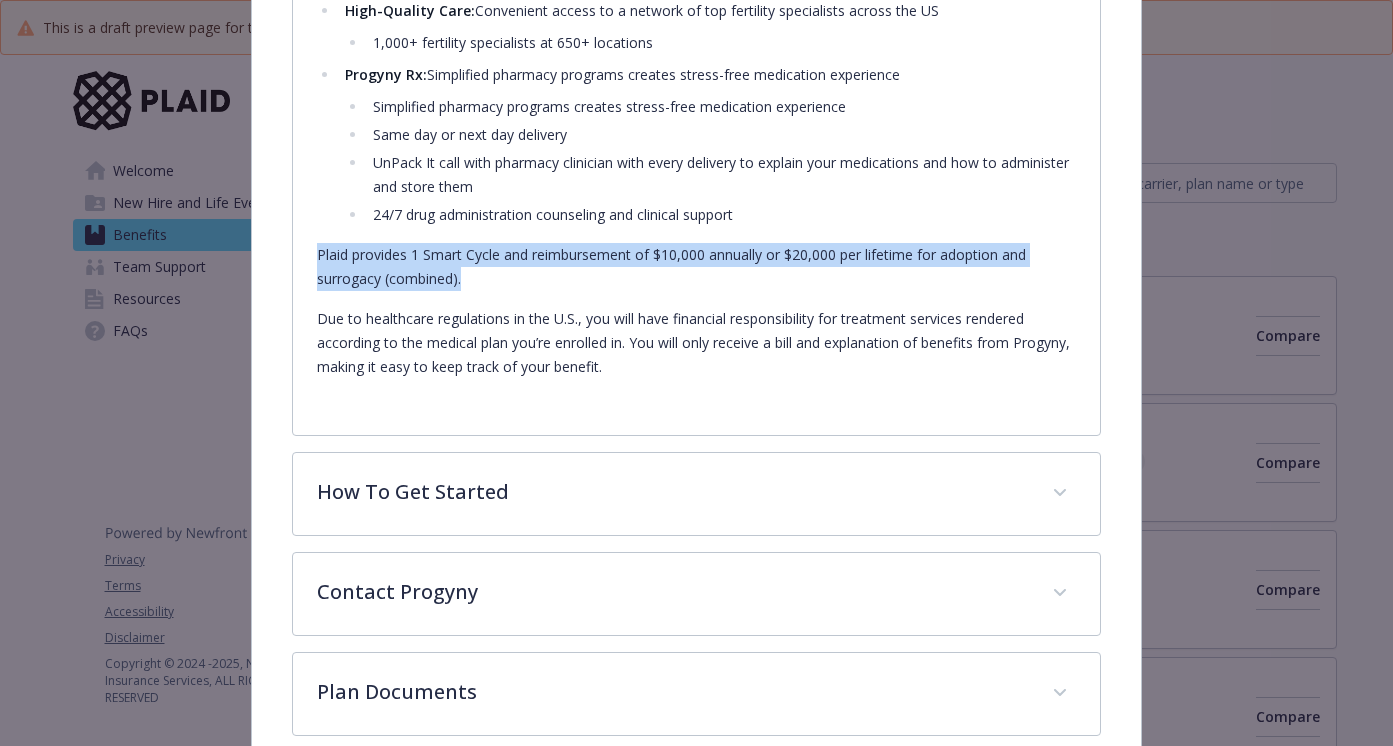 drag, startPoint x: 472, startPoint y: 284, endPoint x: 326, endPoint y: 249, distance: 150.13661 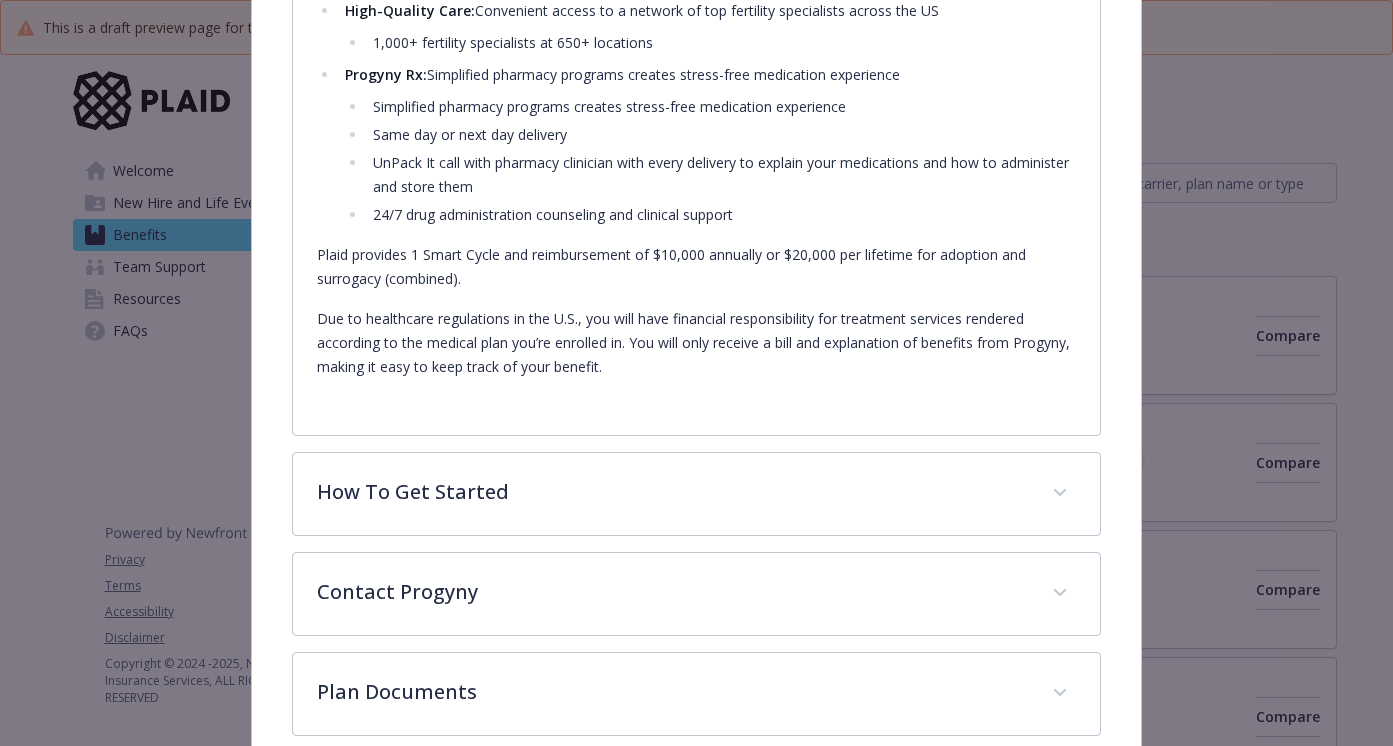 click on "Progyny provides an inclusive family-building benefit for every unique path to parenthood. Your Progyny benefit has been specifically designed to give you the best chance of fulfilling your dreams of creating a family.
Upon registration, you and your spouse/partner with the following:
Personalized Support:  Unlimited clinical and emotional support from a dedicated Patient Care Advocate (PCA)
Unlimited emotional support and guidance every step of the way from reproductive health and fertility experts
Support for all paths to parenthood, including adoption and surrogacy
Your connection to additional expert support tailored to your needs (fertility nurses, Adoption and Surrogacy Coaches)
Get in touch via phone, email, secure messaging, and the Progyny app
Comprehensive Coverage:  Bundled fertility treatment coverage and family-building services for every unique path to parenthood via  Smart Cycles
High-Quality Care:
1,000+ fertility specialists at 650+ locations
Progyny Rx:" at bounding box center (697, 13) 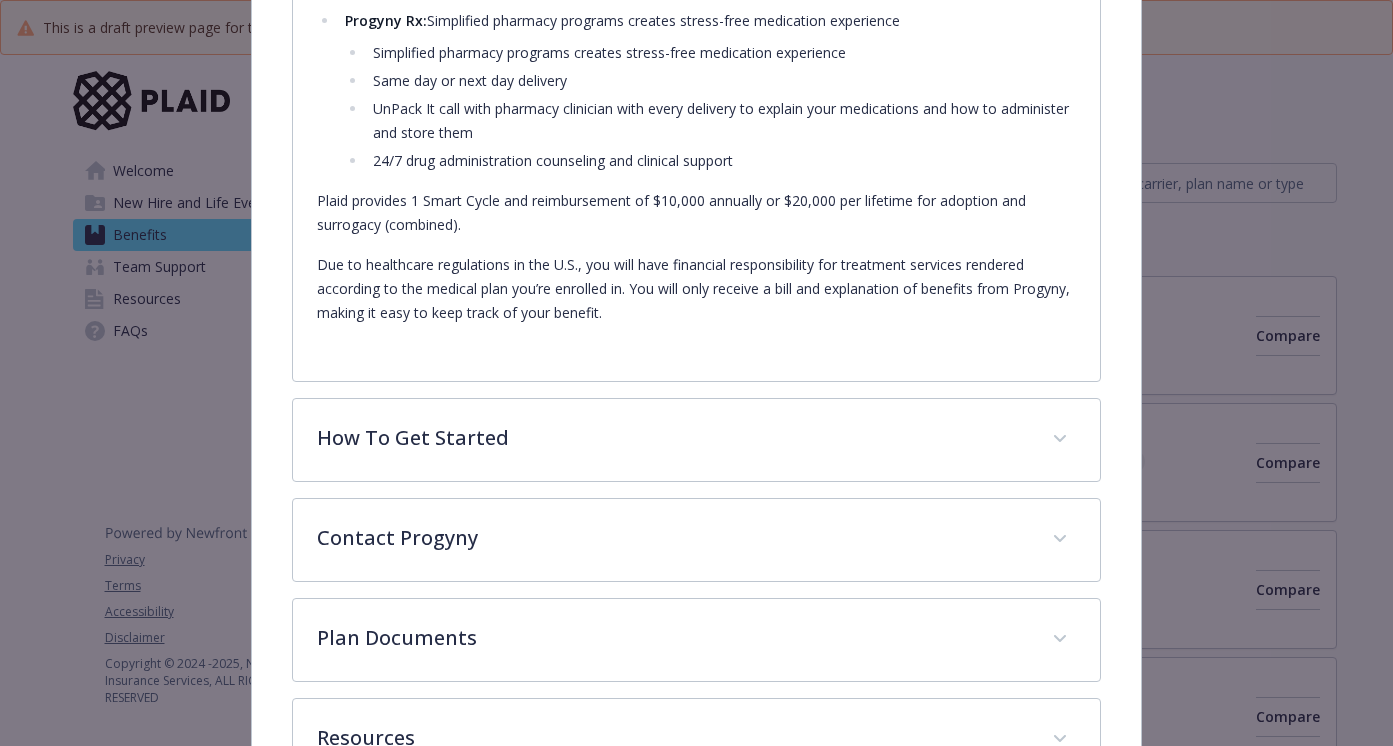 scroll, scrollTop: 1123, scrollLeft: 0, axis: vertical 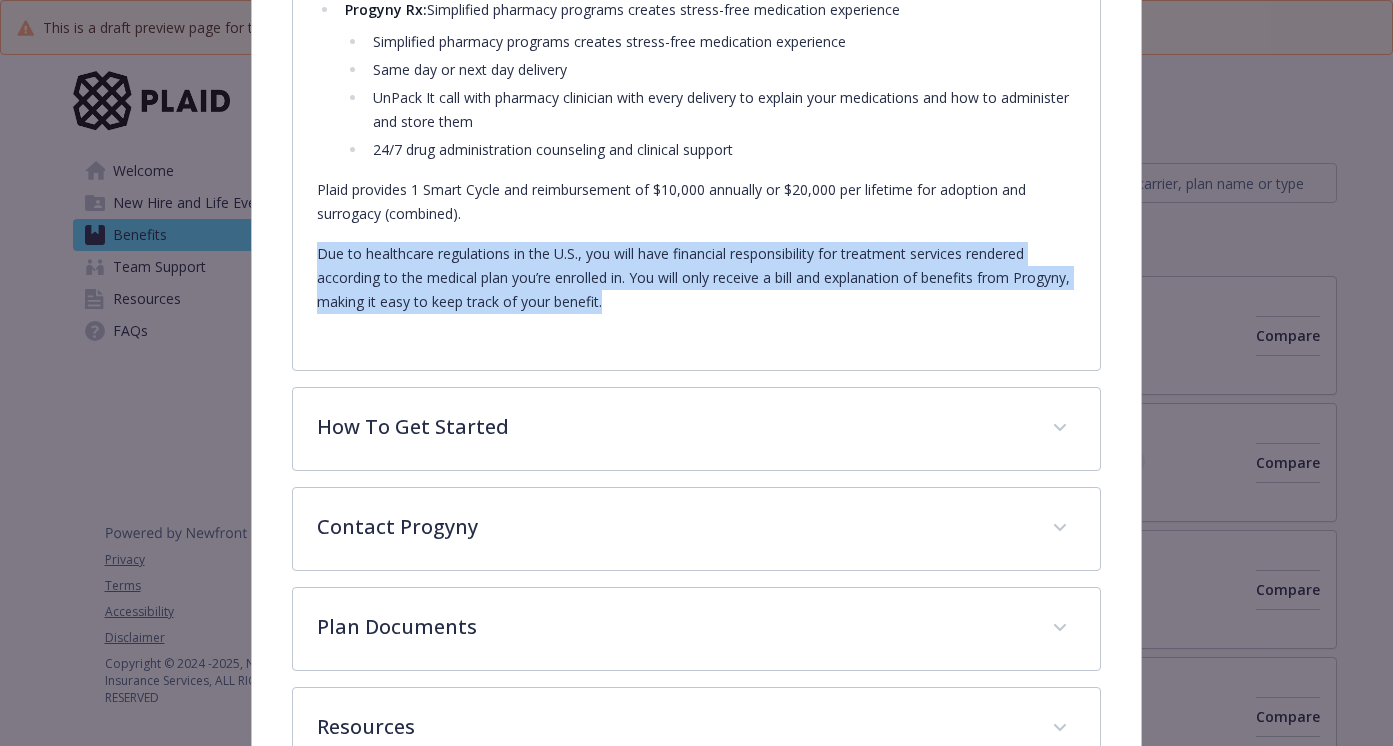drag, startPoint x: 673, startPoint y: 317, endPoint x: 312, endPoint y: 261, distance: 365.31766 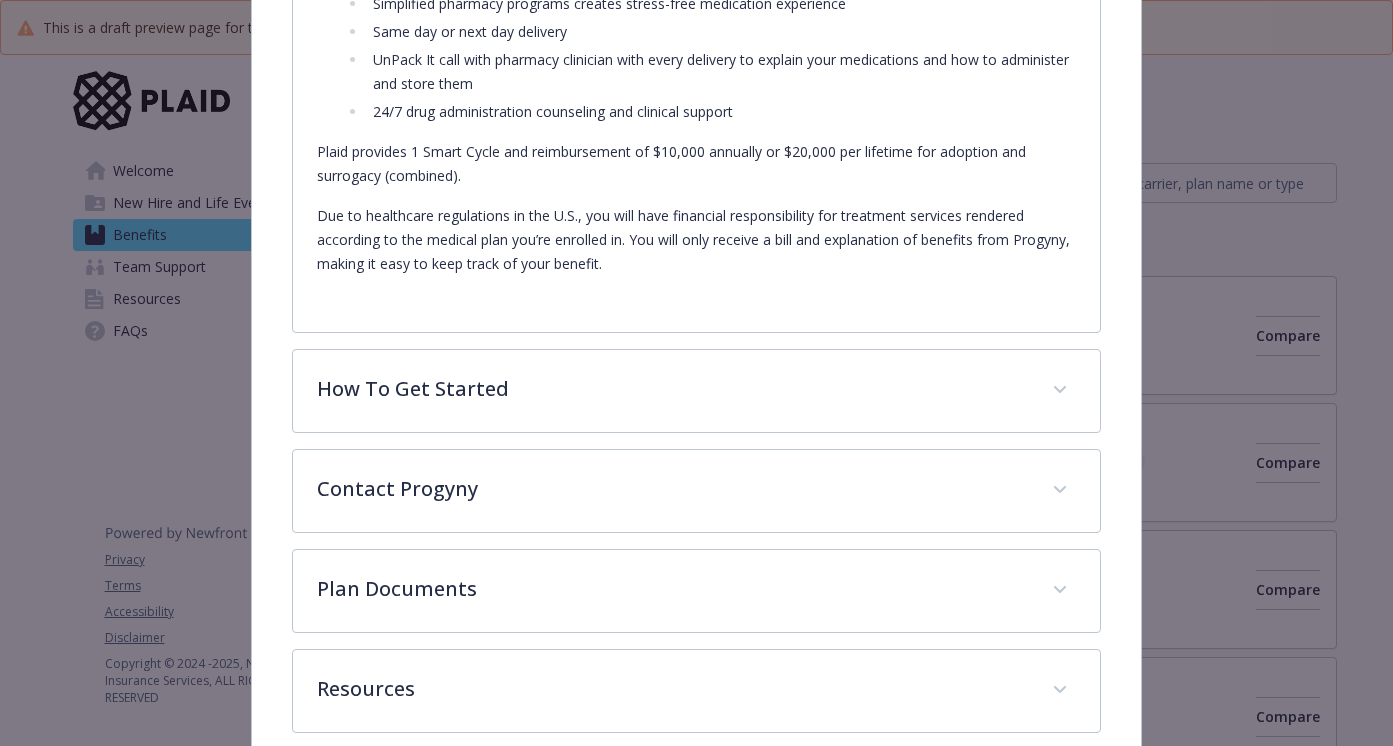 scroll, scrollTop: 1162, scrollLeft: 0, axis: vertical 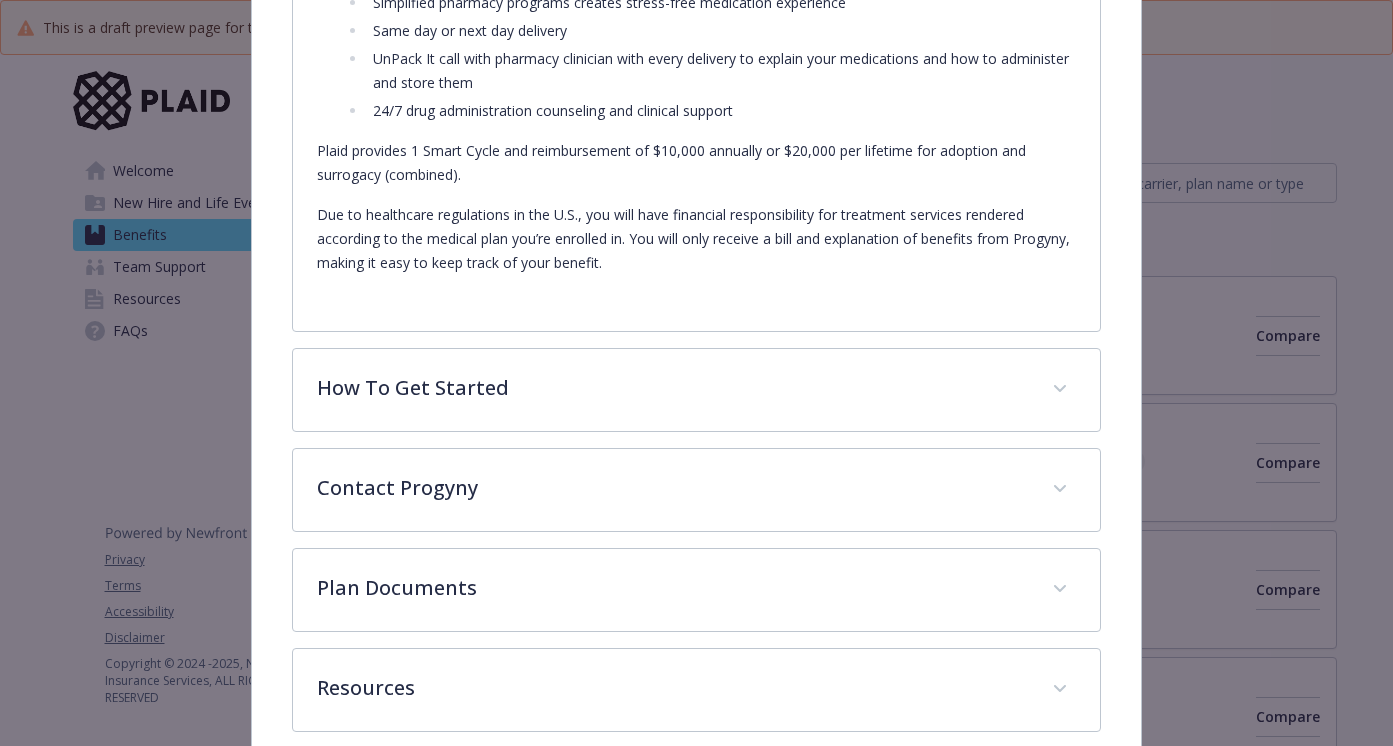 click on "Due to healthcare regulations in the U.S., you will have financial responsibility for treatment services rendered according to the medical plan you’re enrolled in. You will only receive a bill and explanation of benefits from Progyny, making it easy to keep track of your benefit." at bounding box center (697, 239) 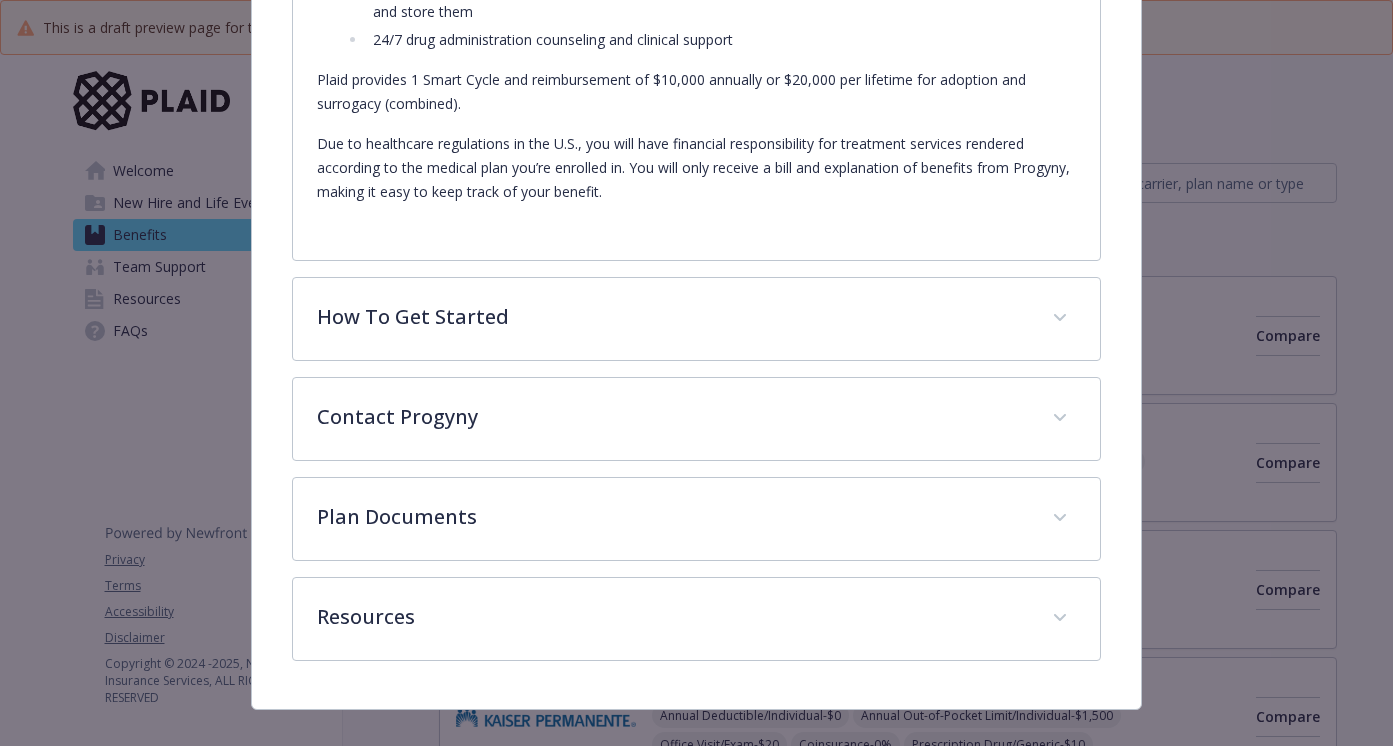 scroll, scrollTop: 1261, scrollLeft: 0, axis: vertical 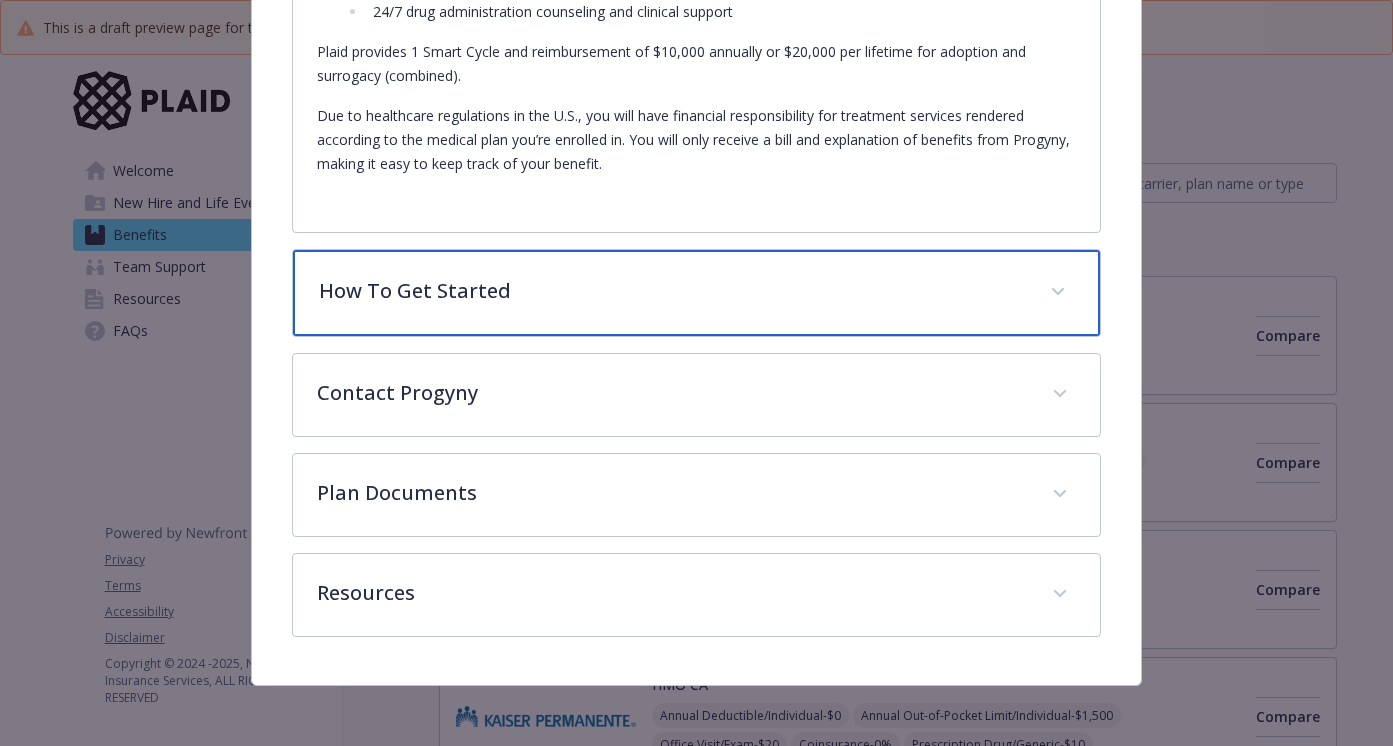 click at bounding box center [1058, 292] 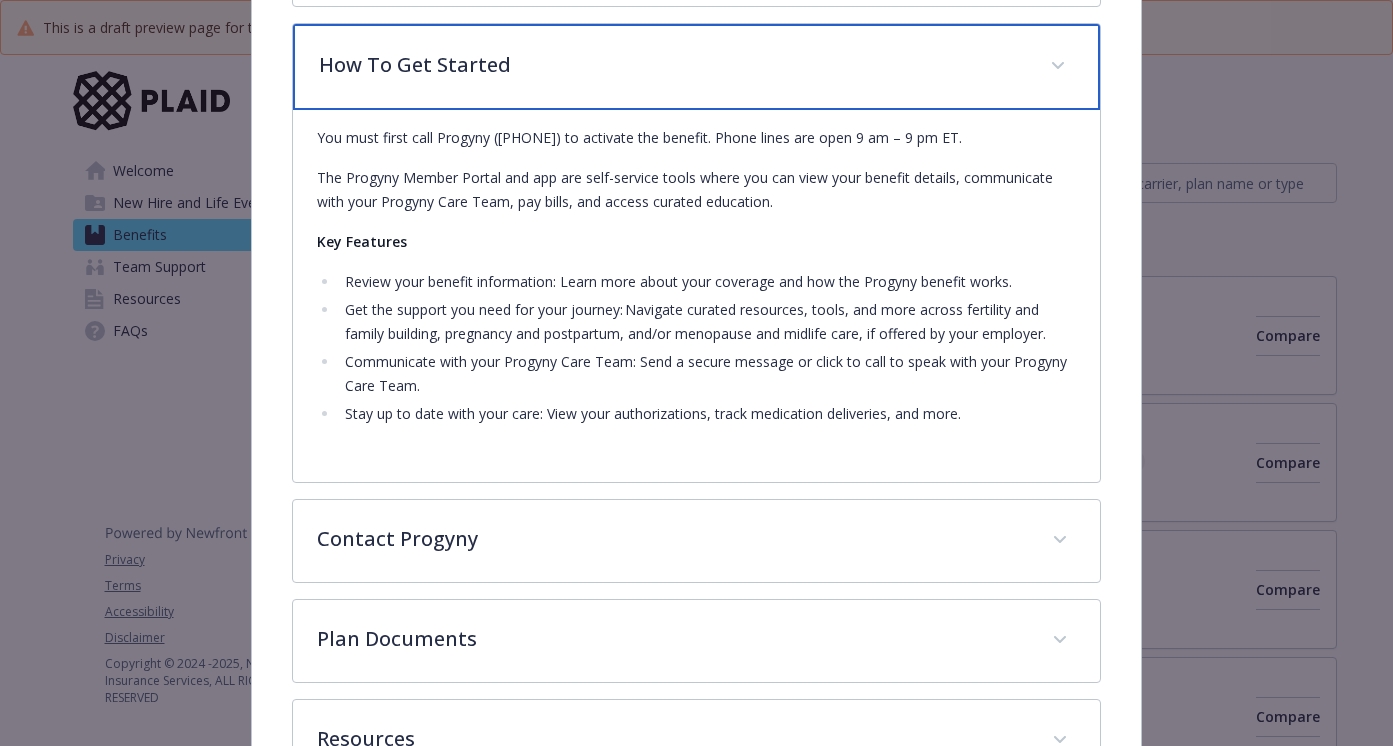 scroll, scrollTop: 1497, scrollLeft: 0, axis: vertical 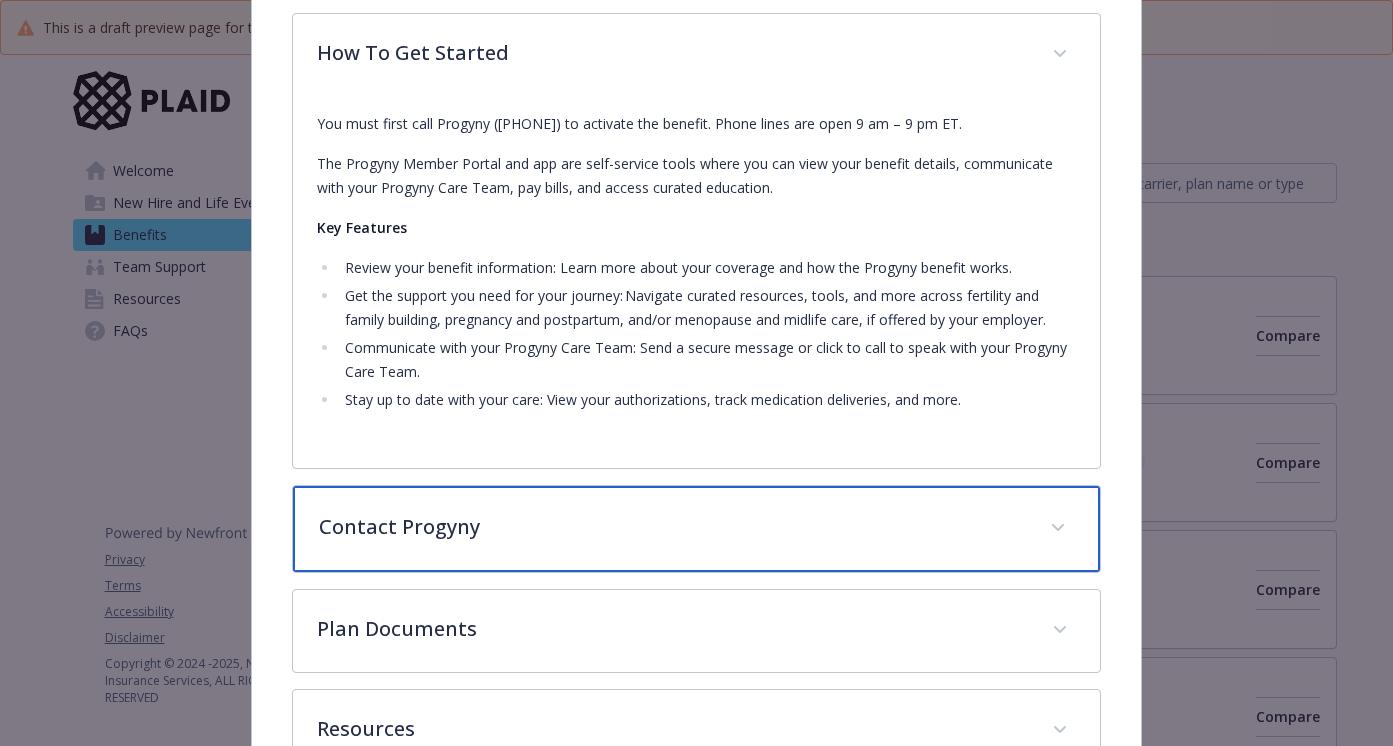 click at bounding box center (1058, 528) 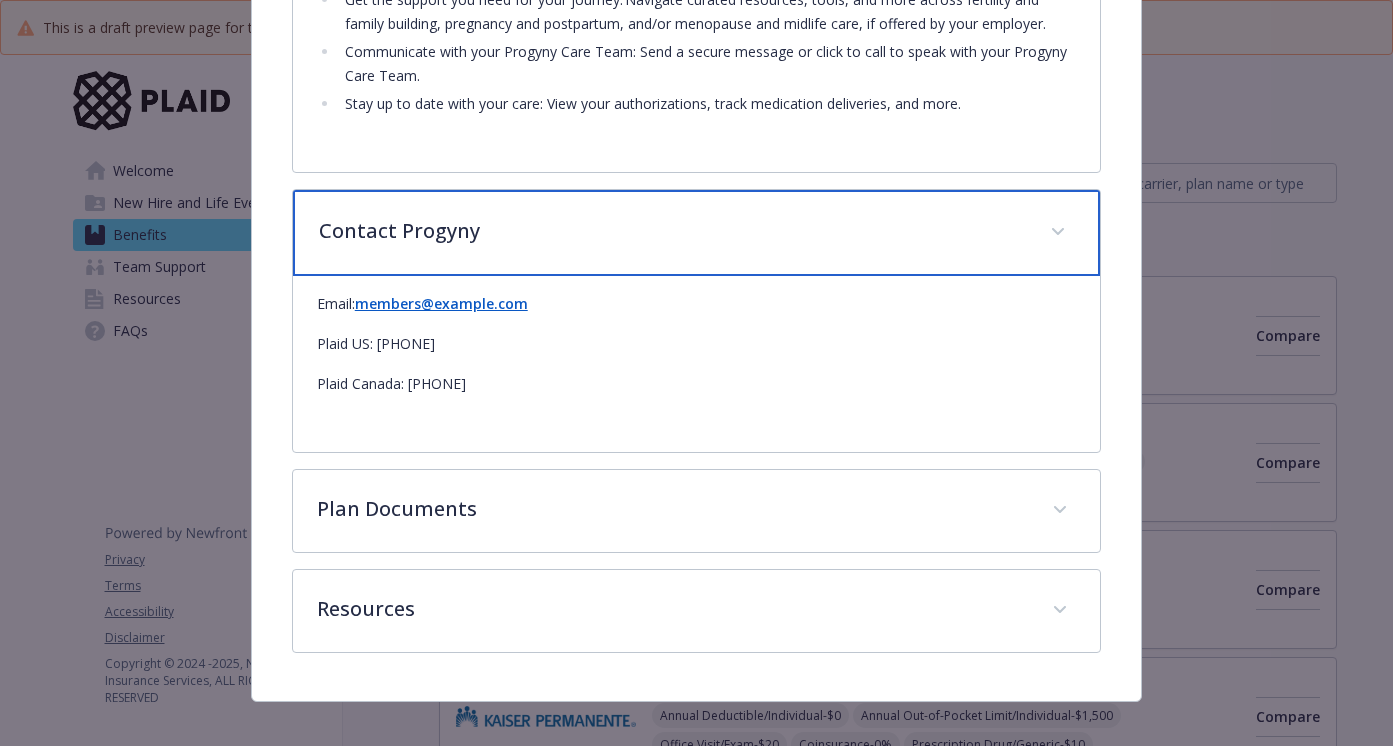 scroll, scrollTop: 1813, scrollLeft: 0, axis: vertical 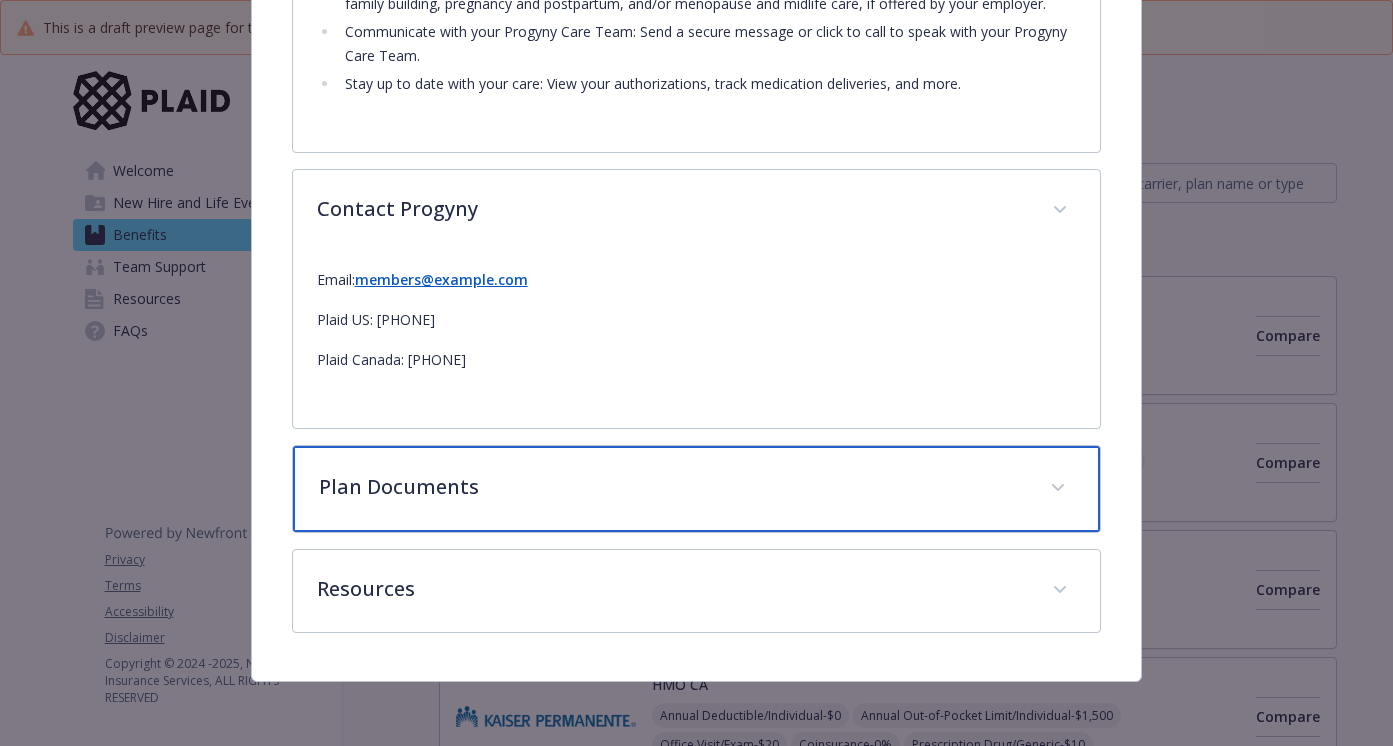 click at bounding box center (1058, 488) 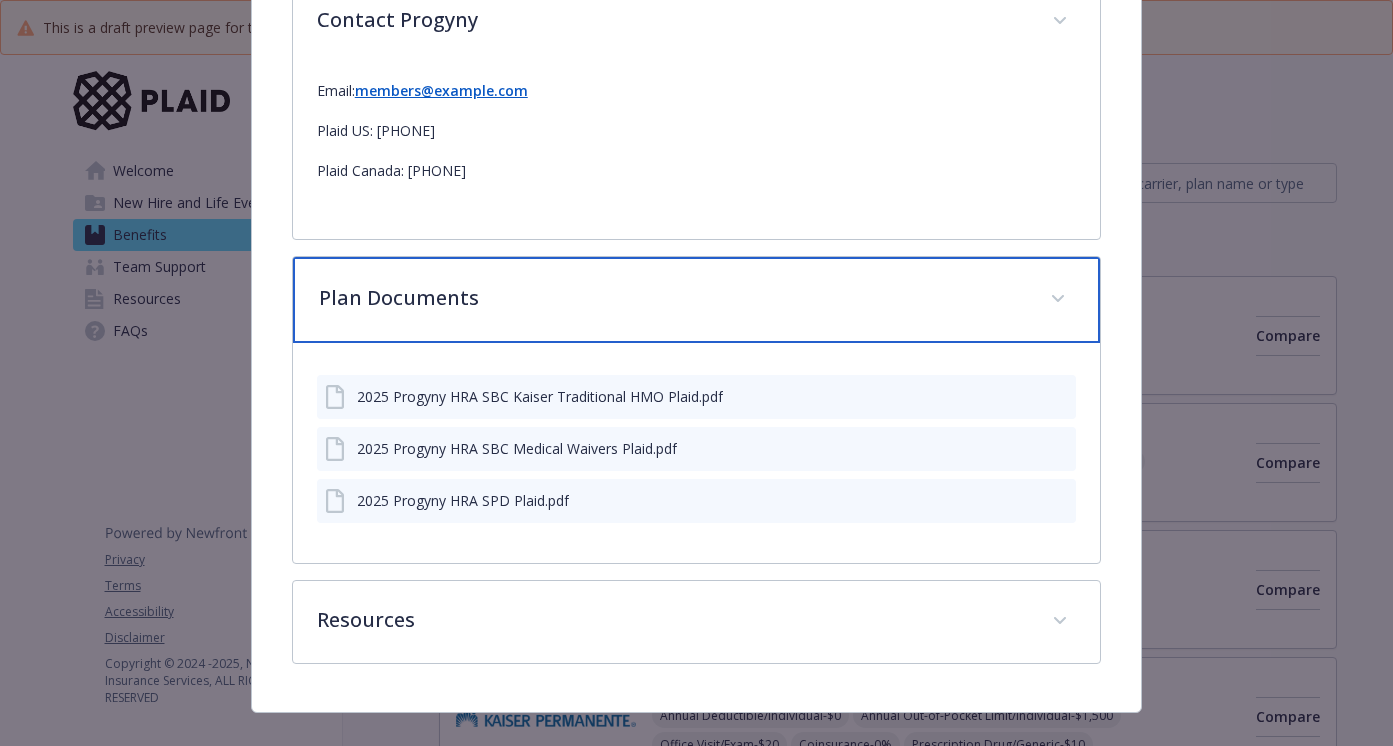 scroll, scrollTop: 2007, scrollLeft: 0, axis: vertical 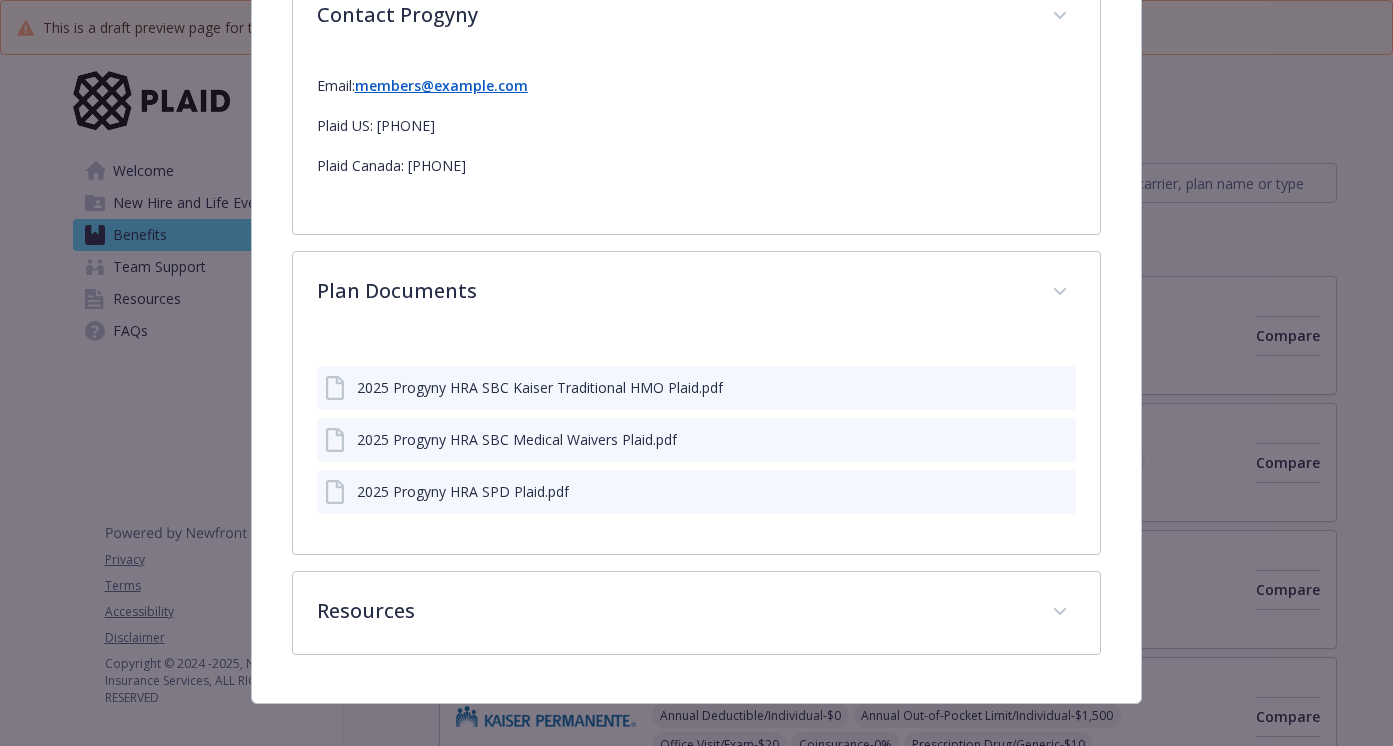 click 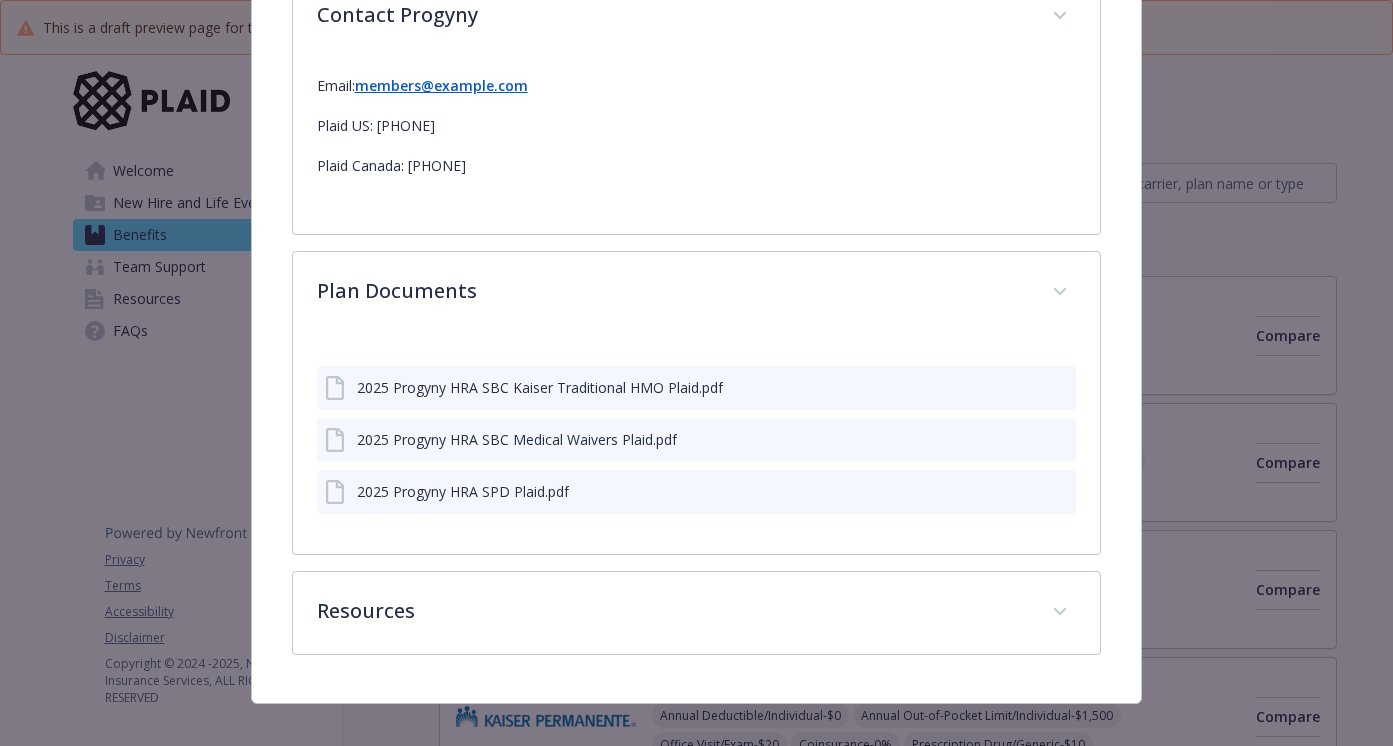 click 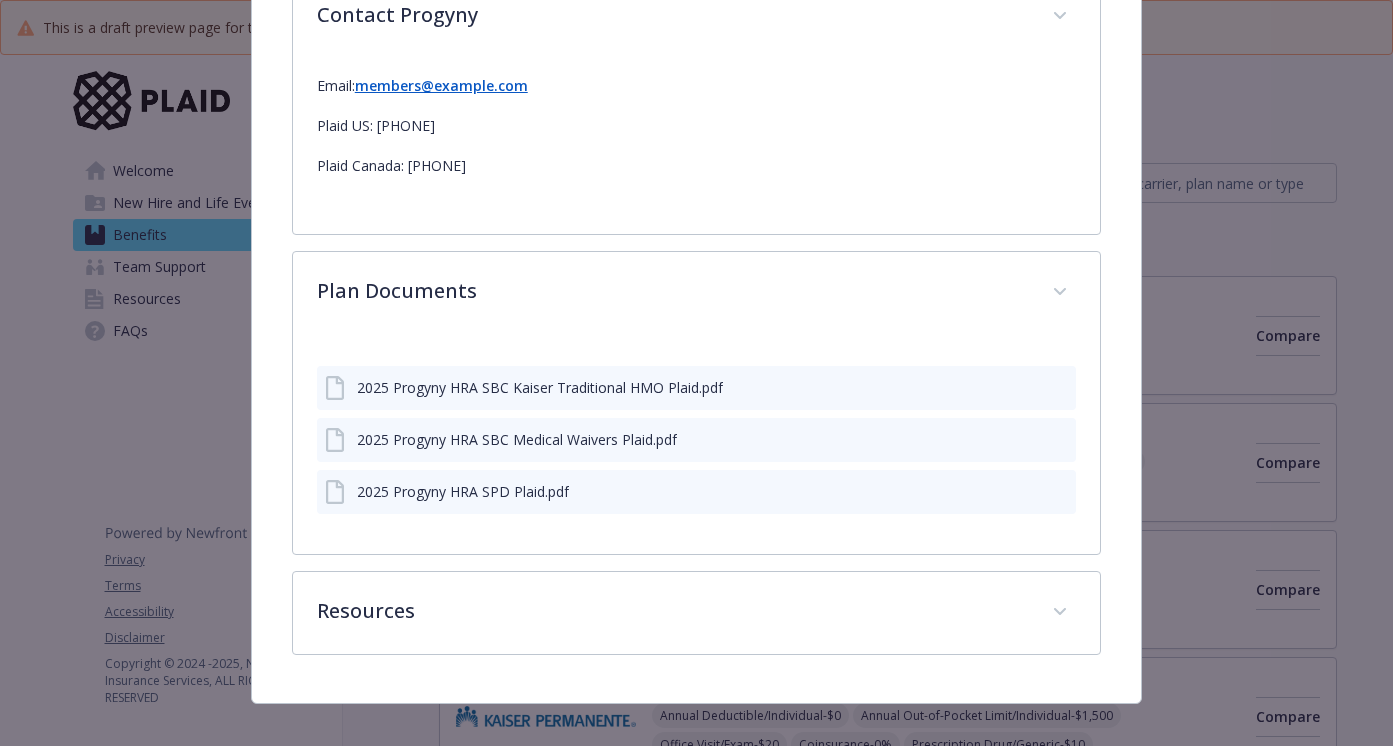 click 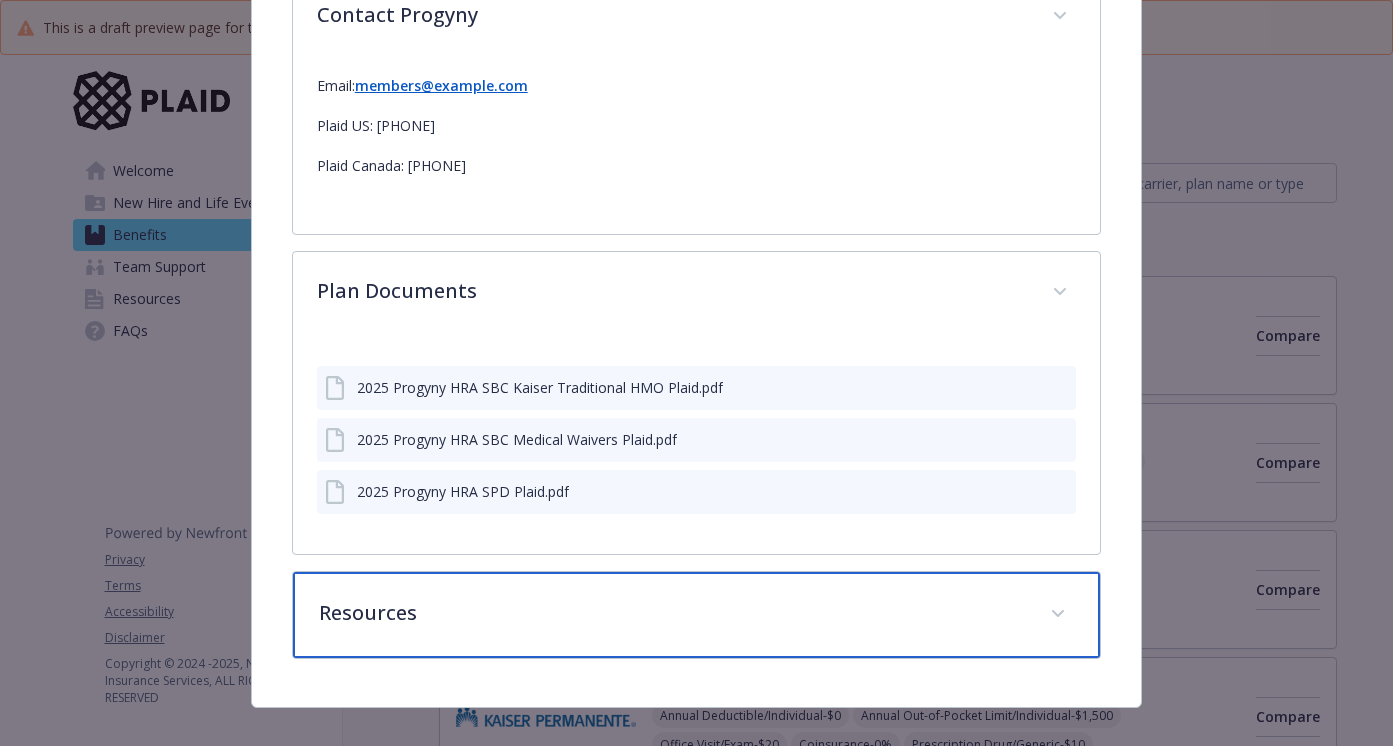 click at bounding box center (1058, 614) 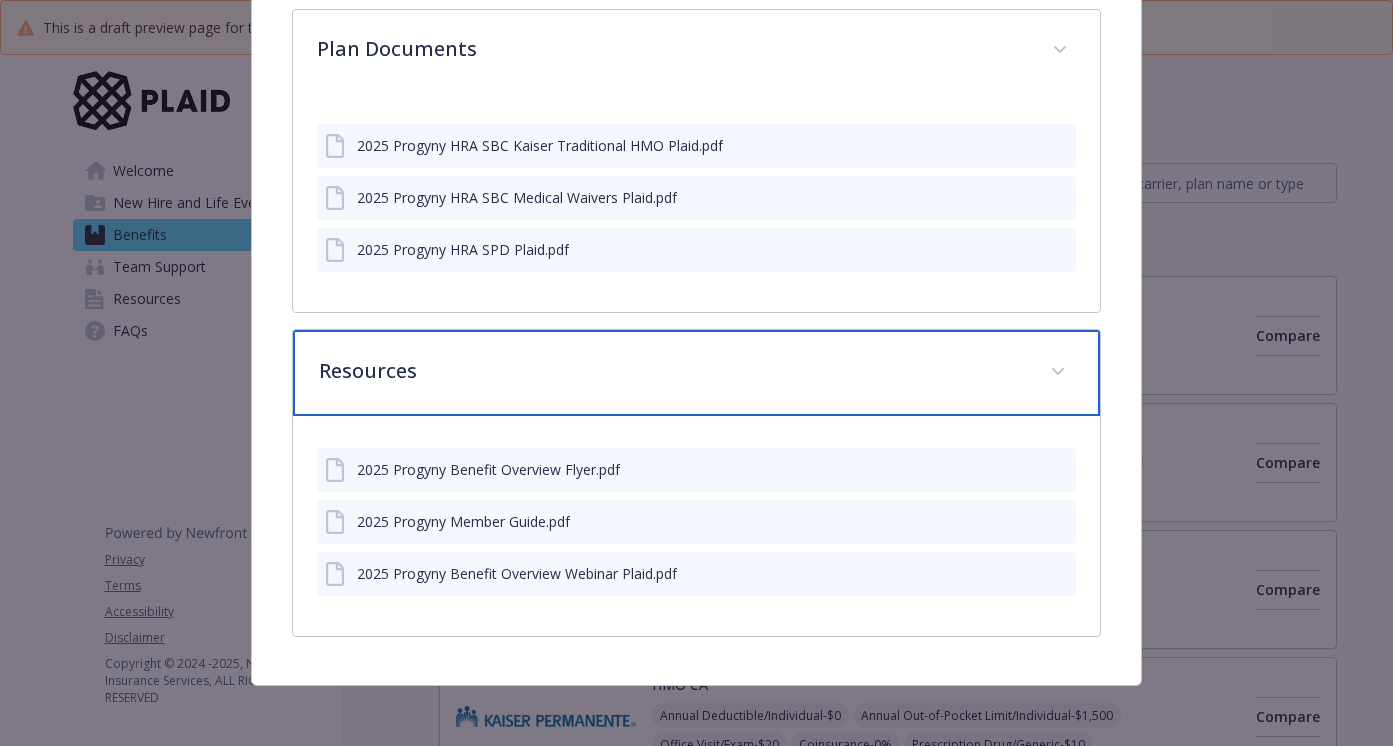scroll, scrollTop: 2253, scrollLeft: 0, axis: vertical 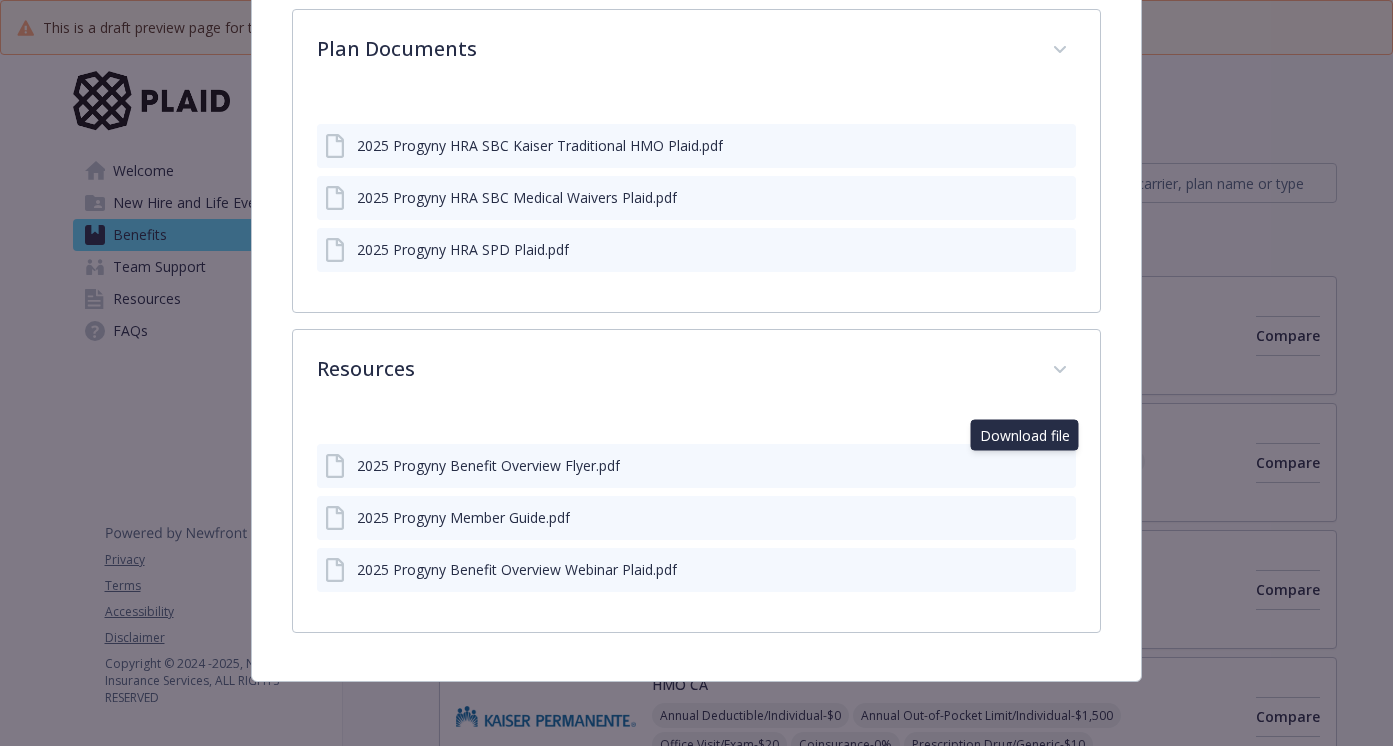 click 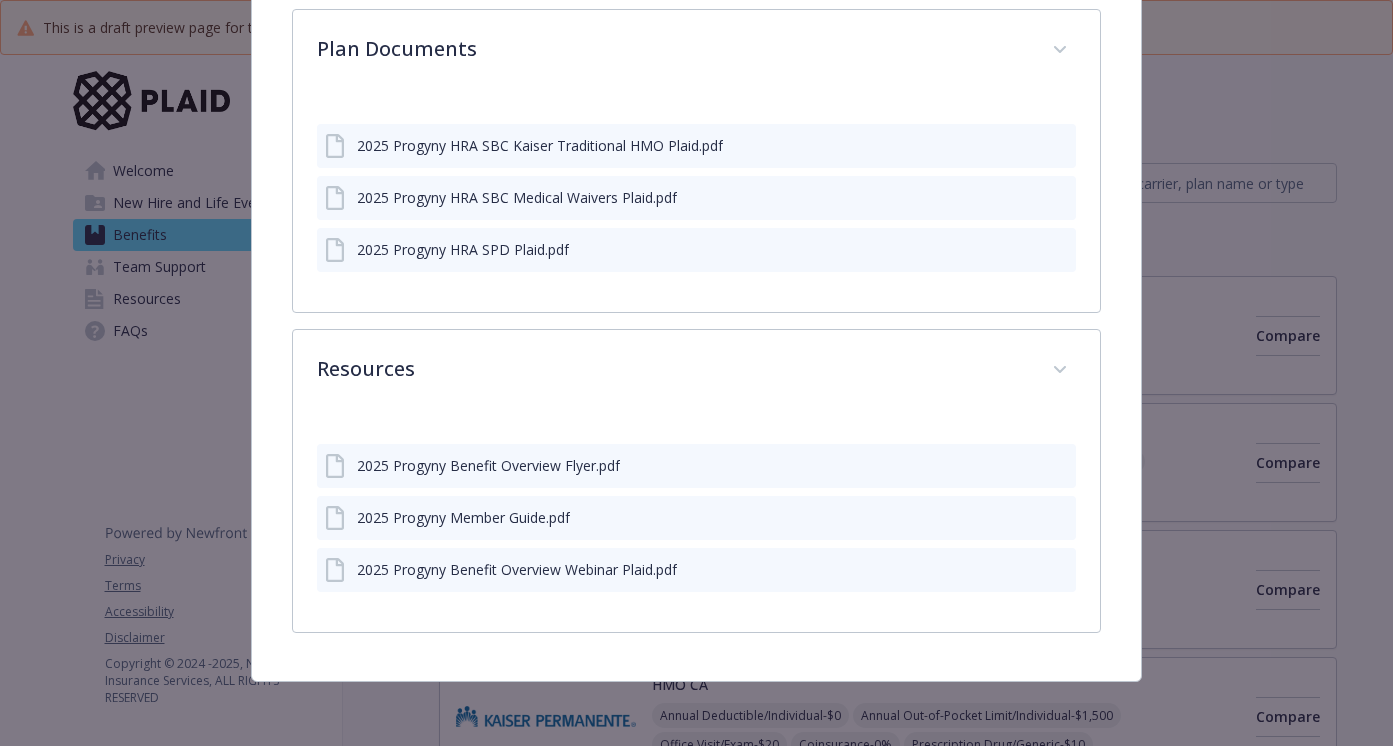 click 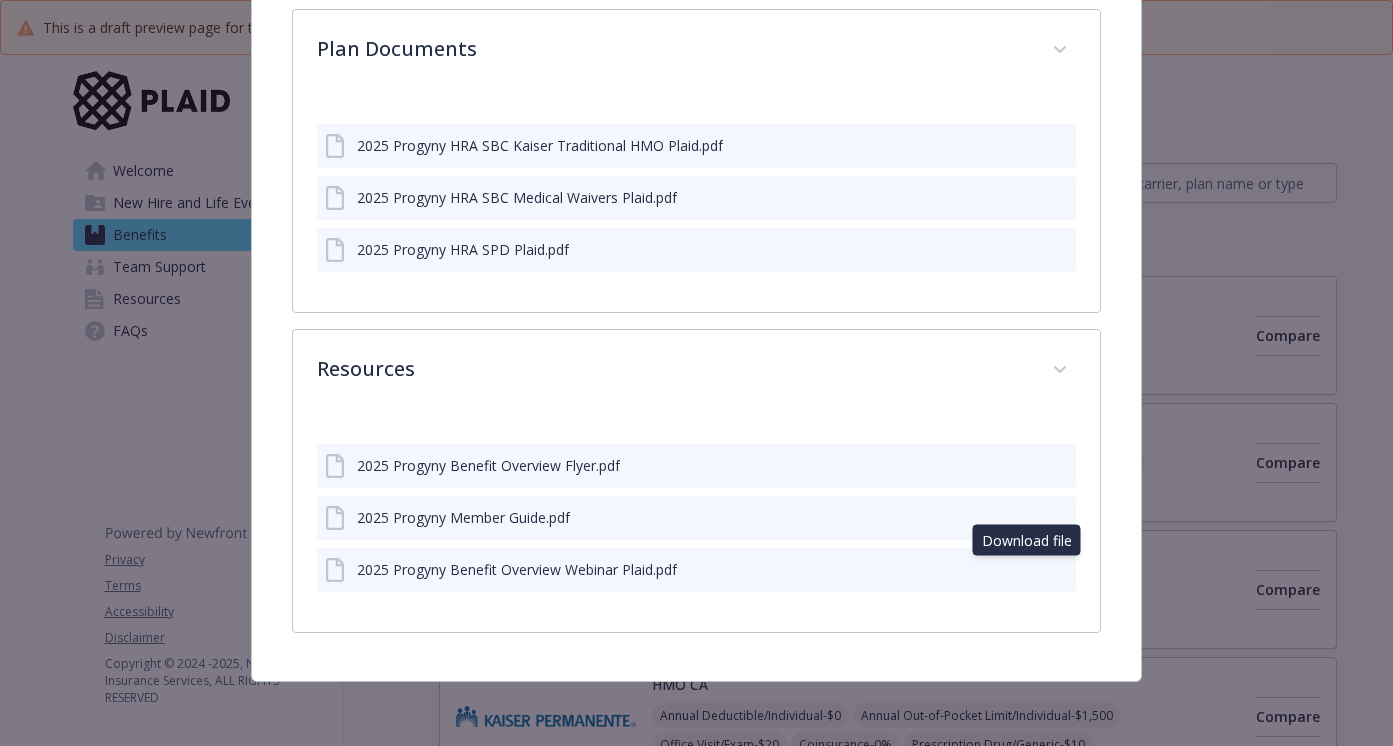 click 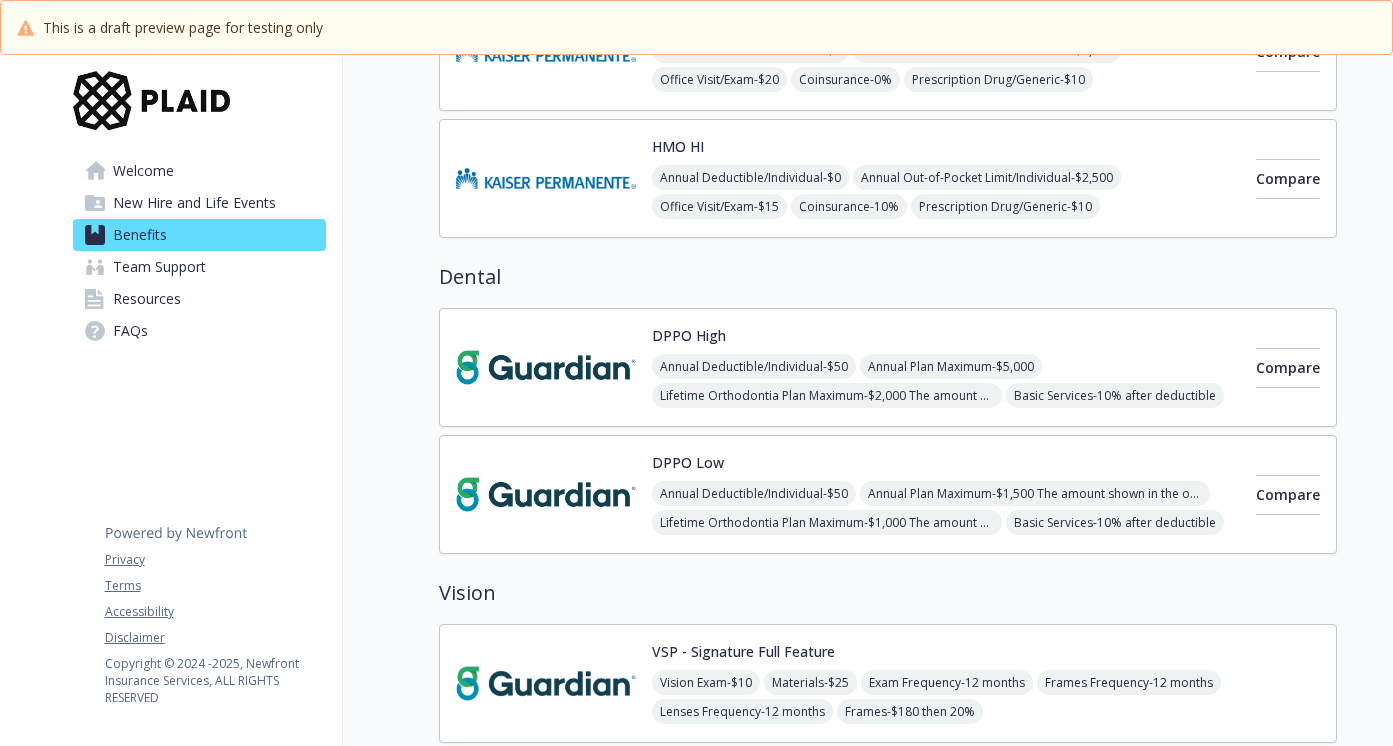 scroll, scrollTop: 0, scrollLeft: 0, axis: both 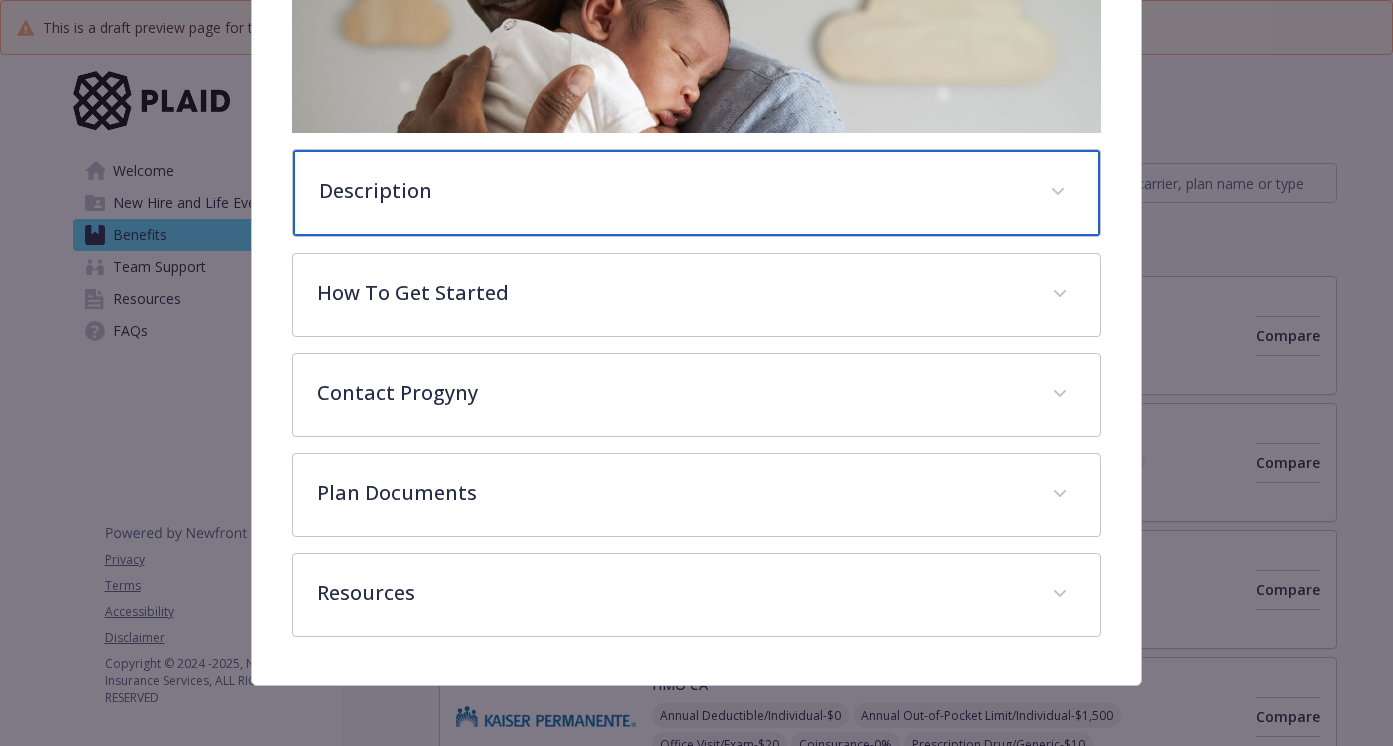 click on "Description" at bounding box center (673, 191) 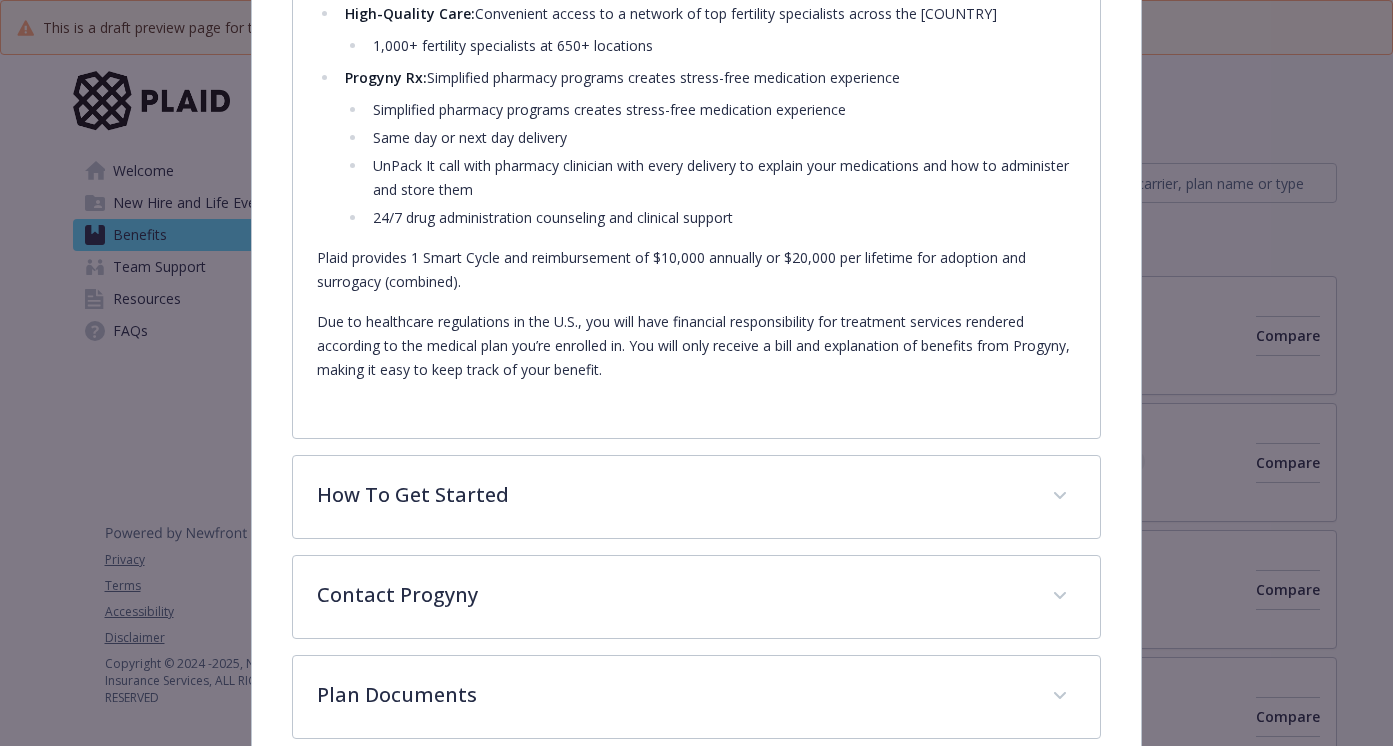 scroll, scrollTop: 1068, scrollLeft: 0, axis: vertical 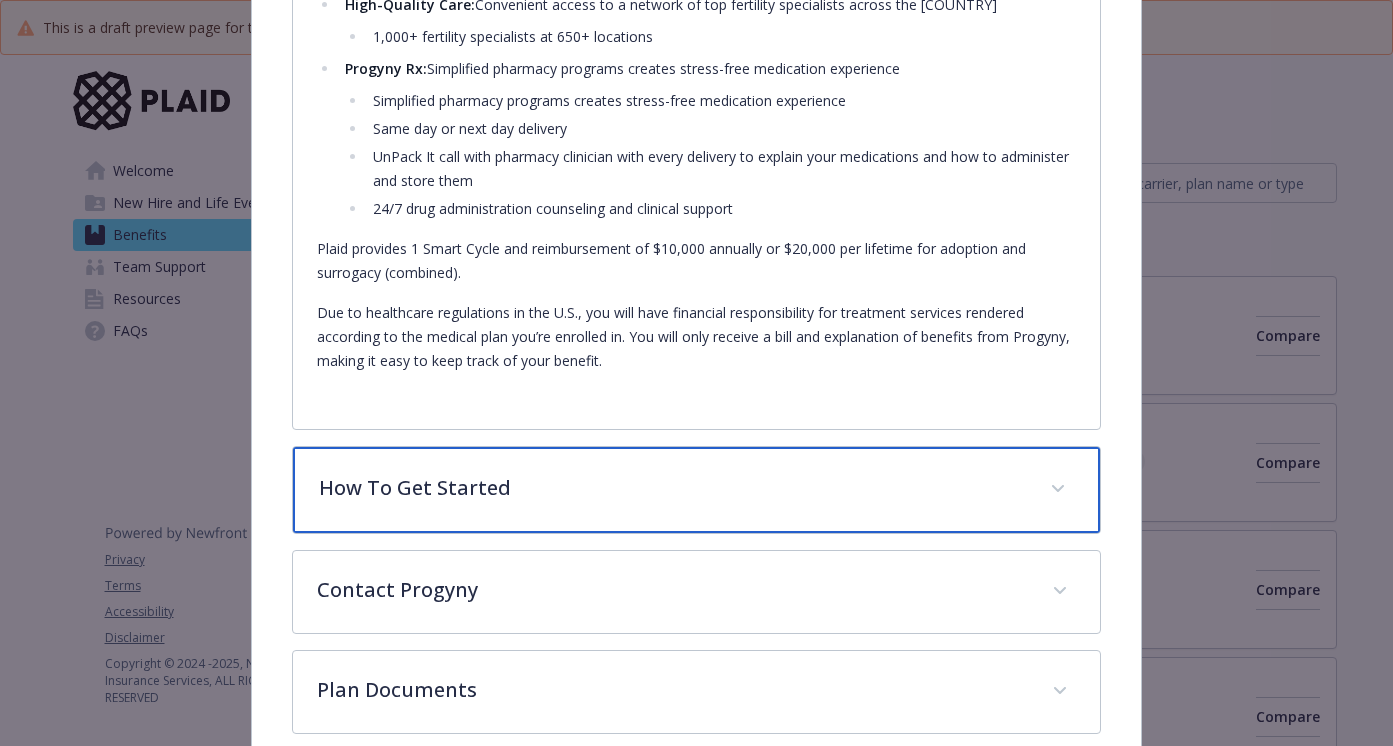 click on "How To Get Started" at bounding box center (697, 490) 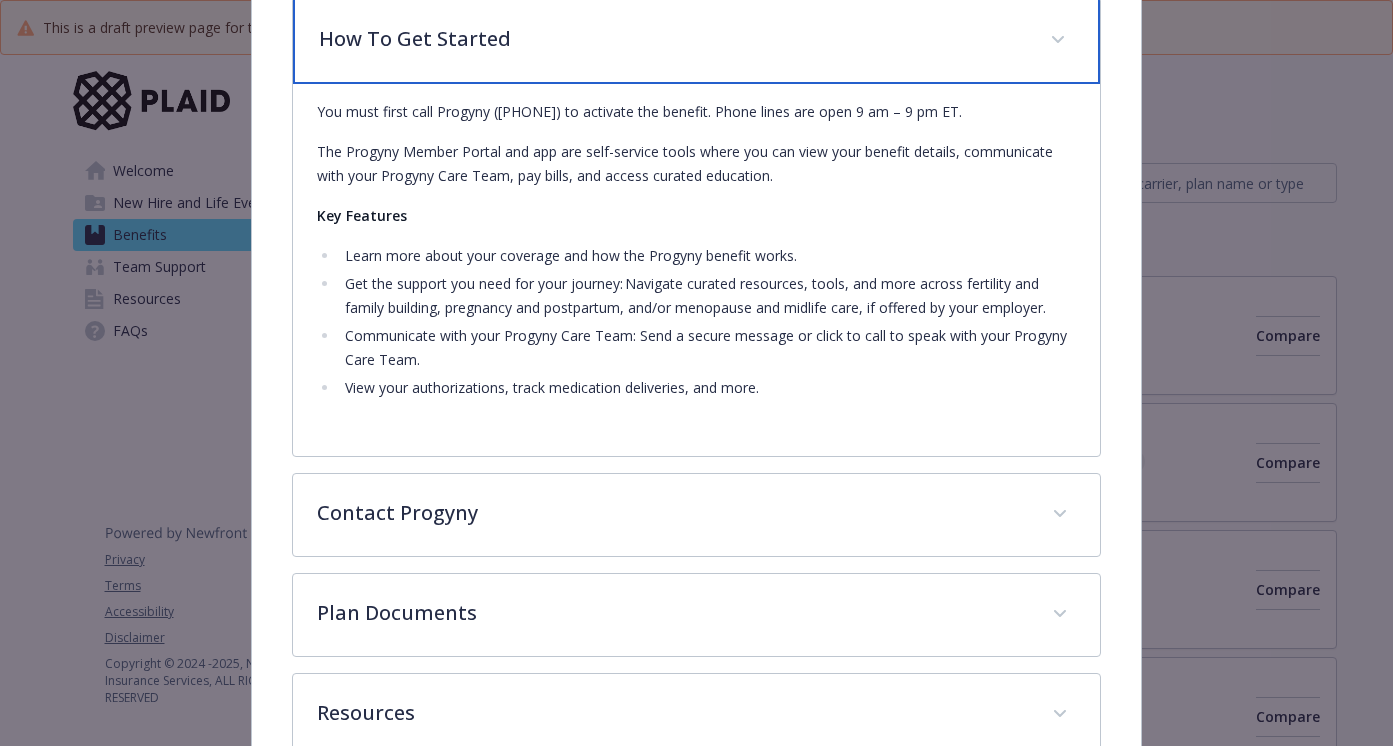 scroll, scrollTop: 1553, scrollLeft: 0, axis: vertical 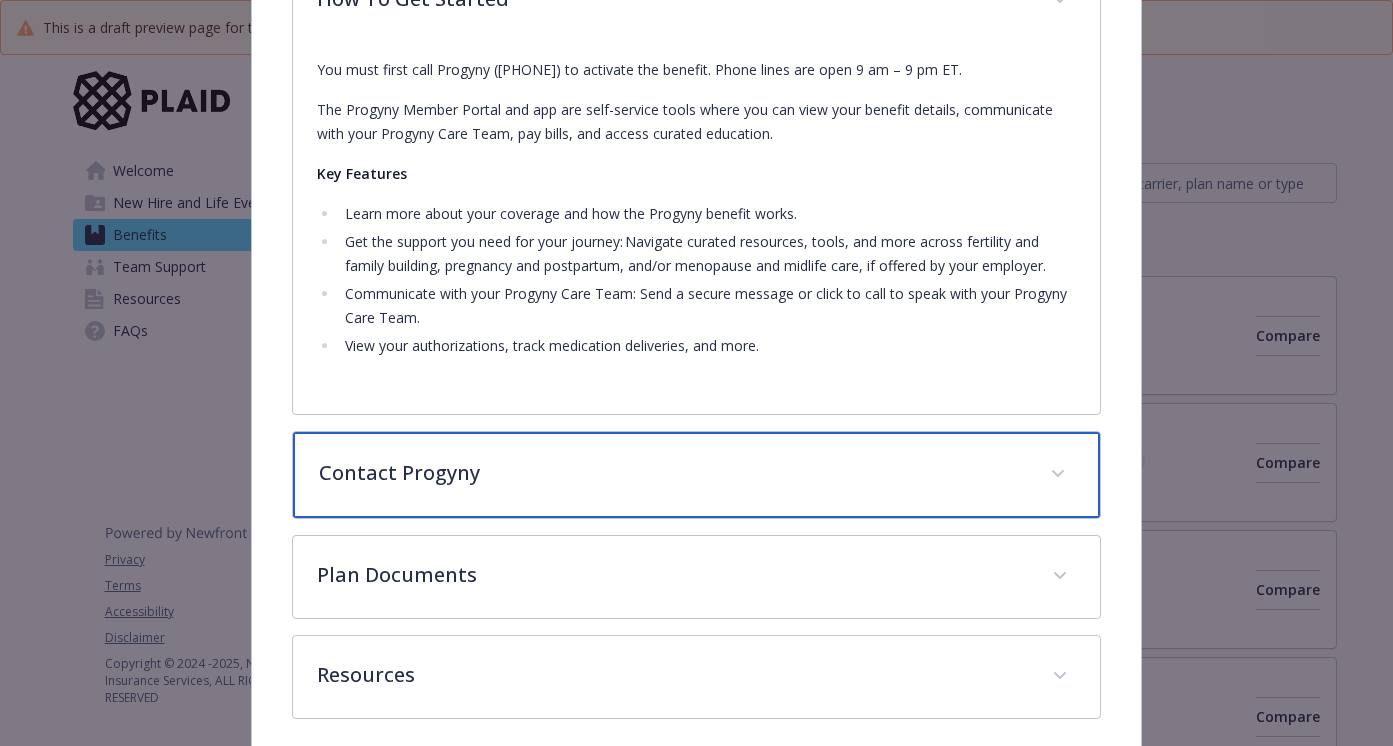 click on "Contact Progyny" at bounding box center [697, 475] 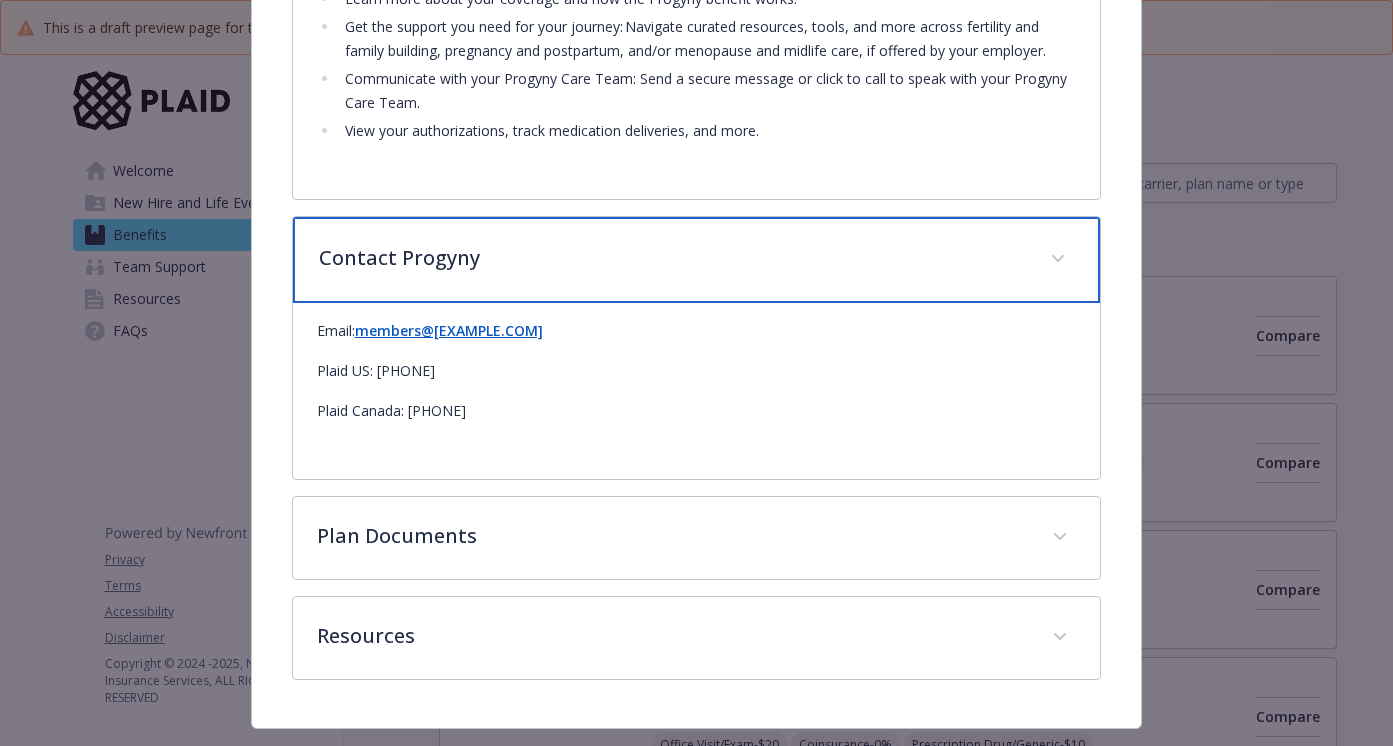 scroll, scrollTop: 1813, scrollLeft: 0, axis: vertical 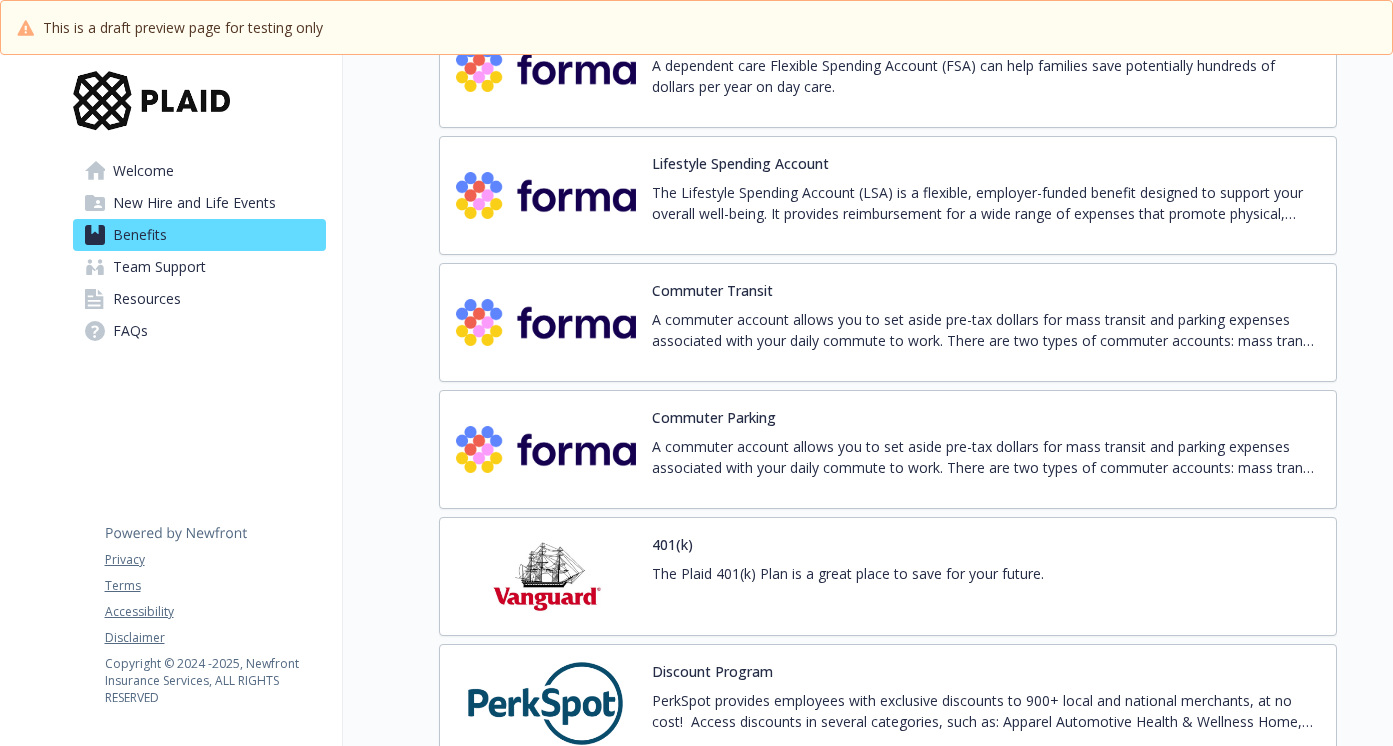 click on "Commuter Transit" at bounding box center (712, 290) 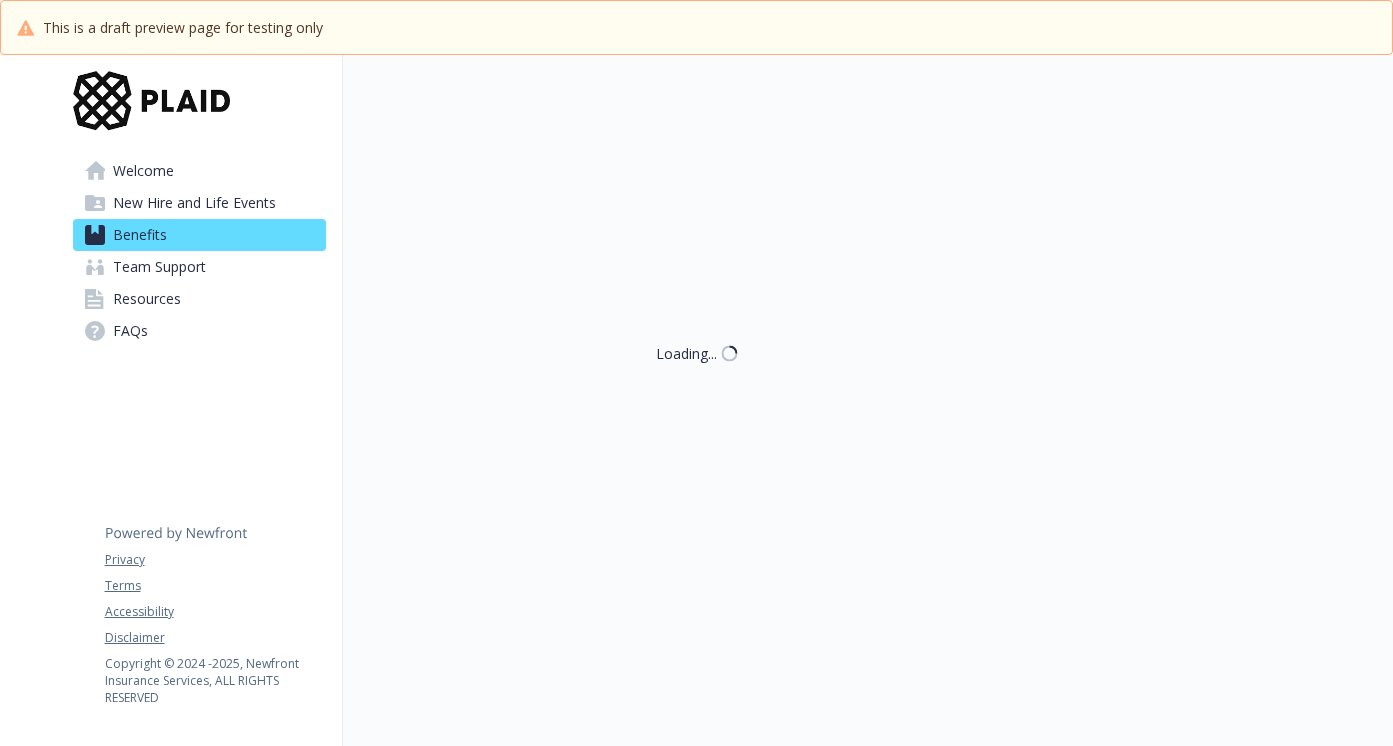 scroll, scrollTop: 2798, scrollLeft: 0, axis: vertical 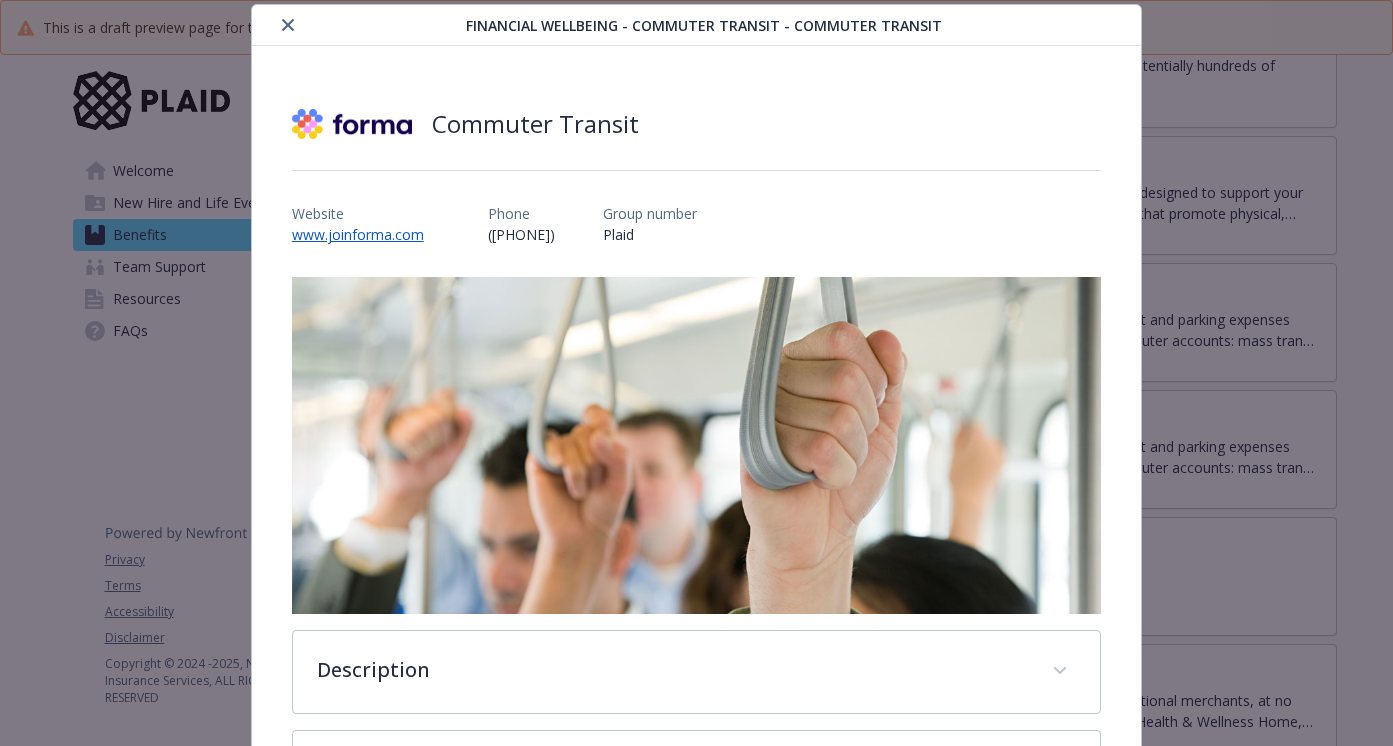 click at bounding box center [697, 445] 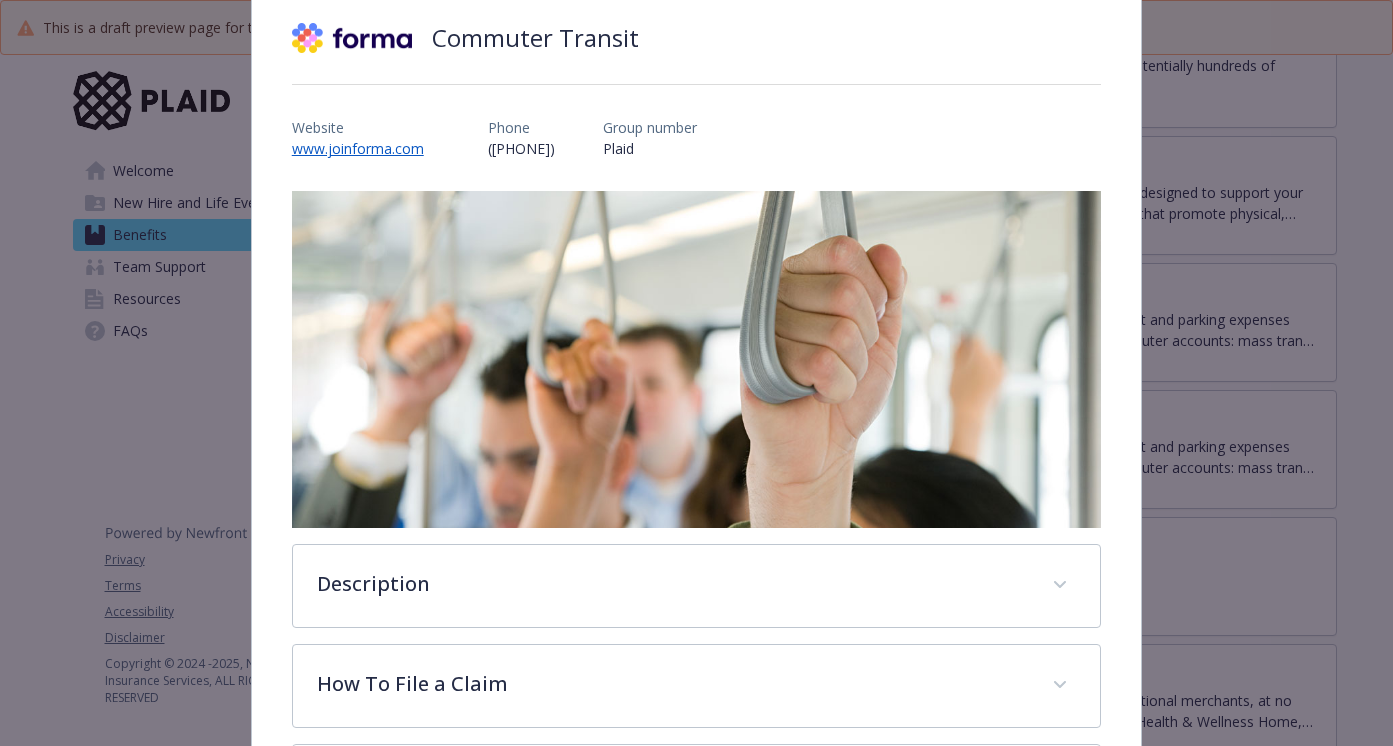 scroll, scrollTop: 0, scrollLeft: 0, axis: both 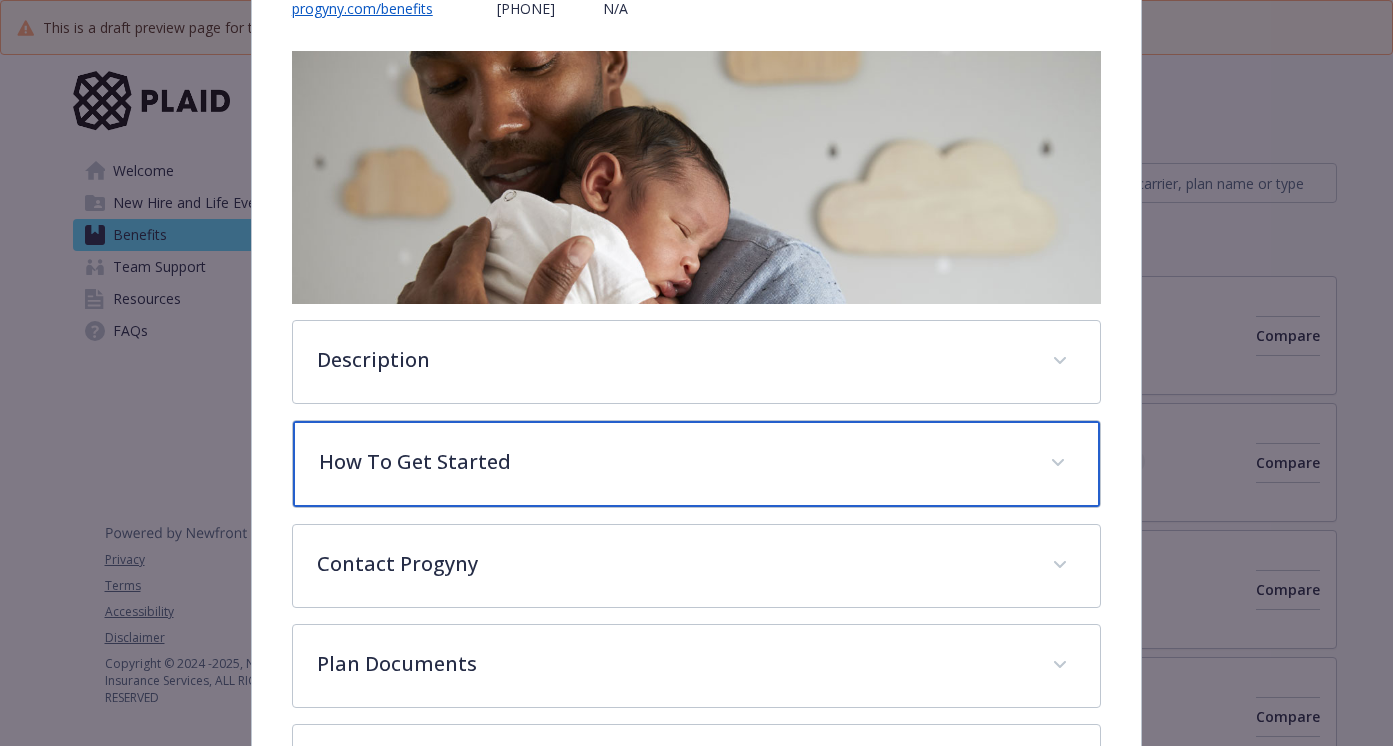 click on "How To Get Started" at bounding box center (673, 462) 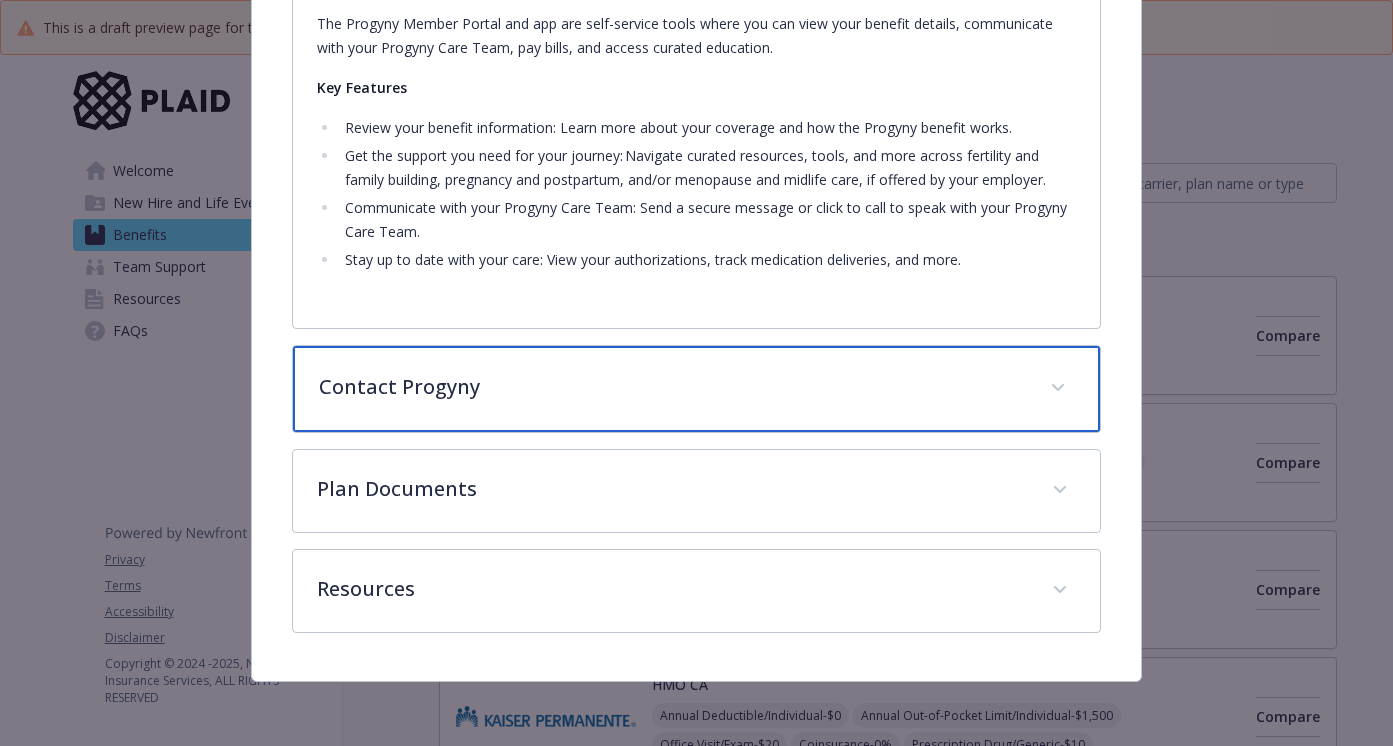 click on "Contact Progyny" at bounding box center (673, 387) 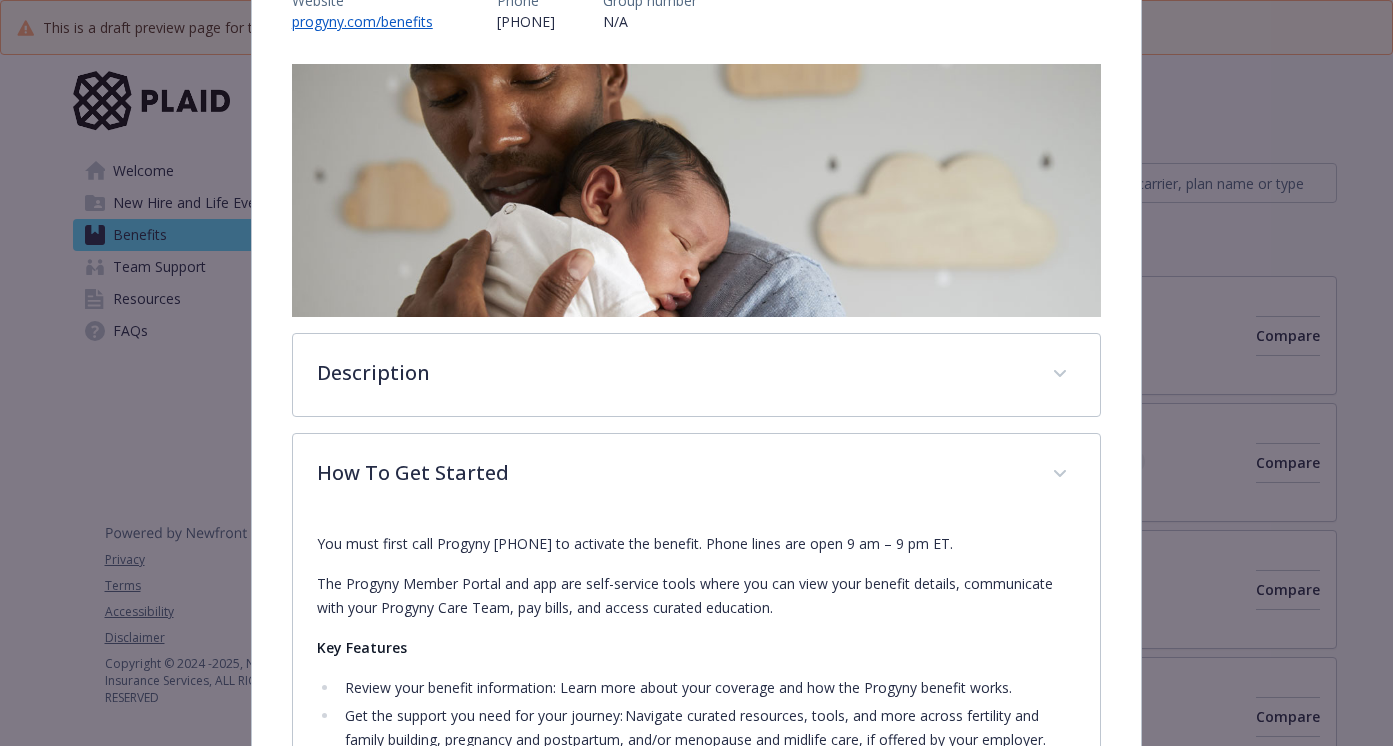 scroll, scrollTop: 0, scrollLeft: 0, axis: both 